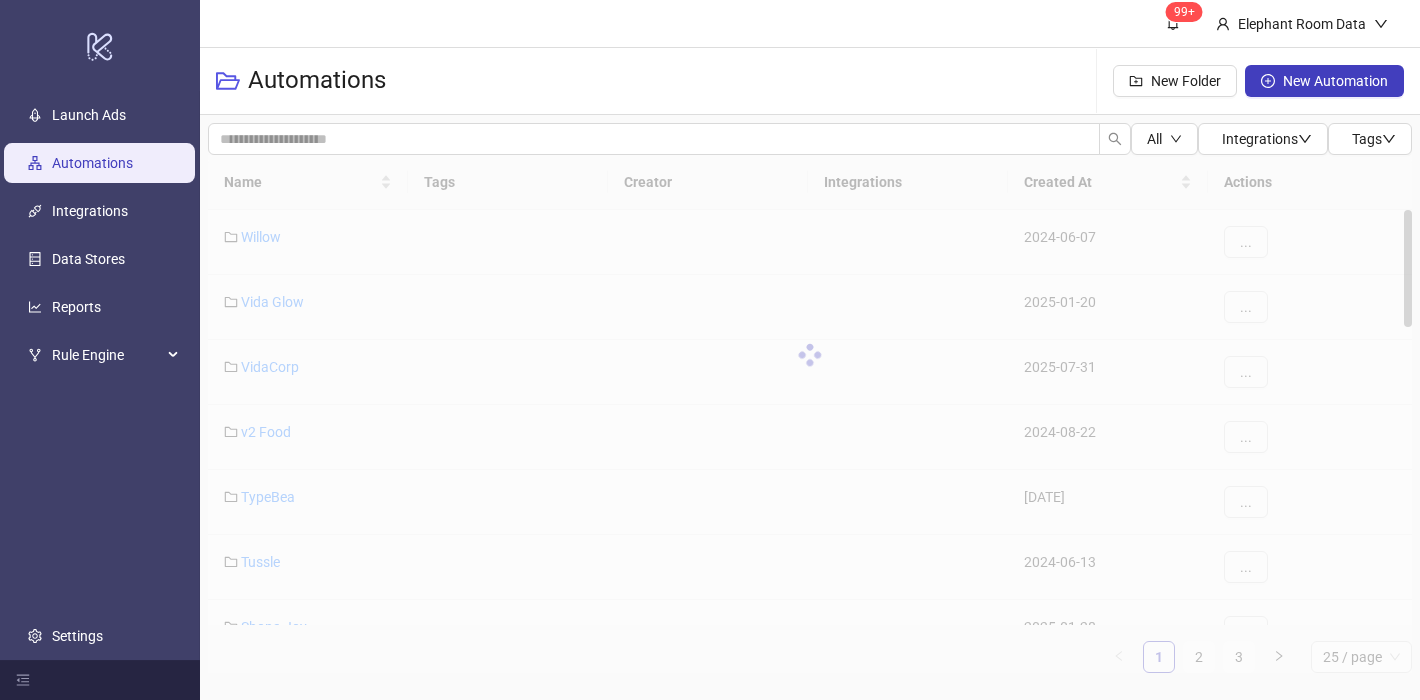 scroll, scrollTop: 0, scrollLeft: 0, axis: both 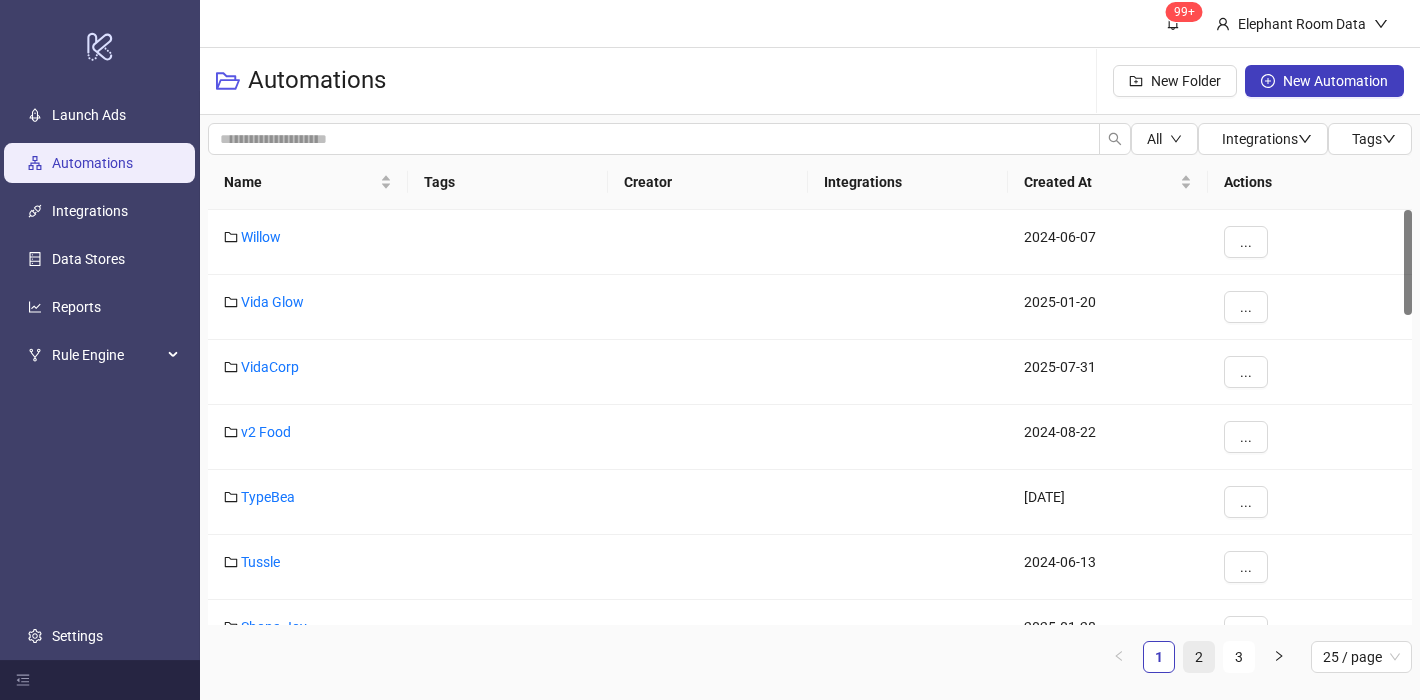 click on "2" at bounding box center [1199, 657] 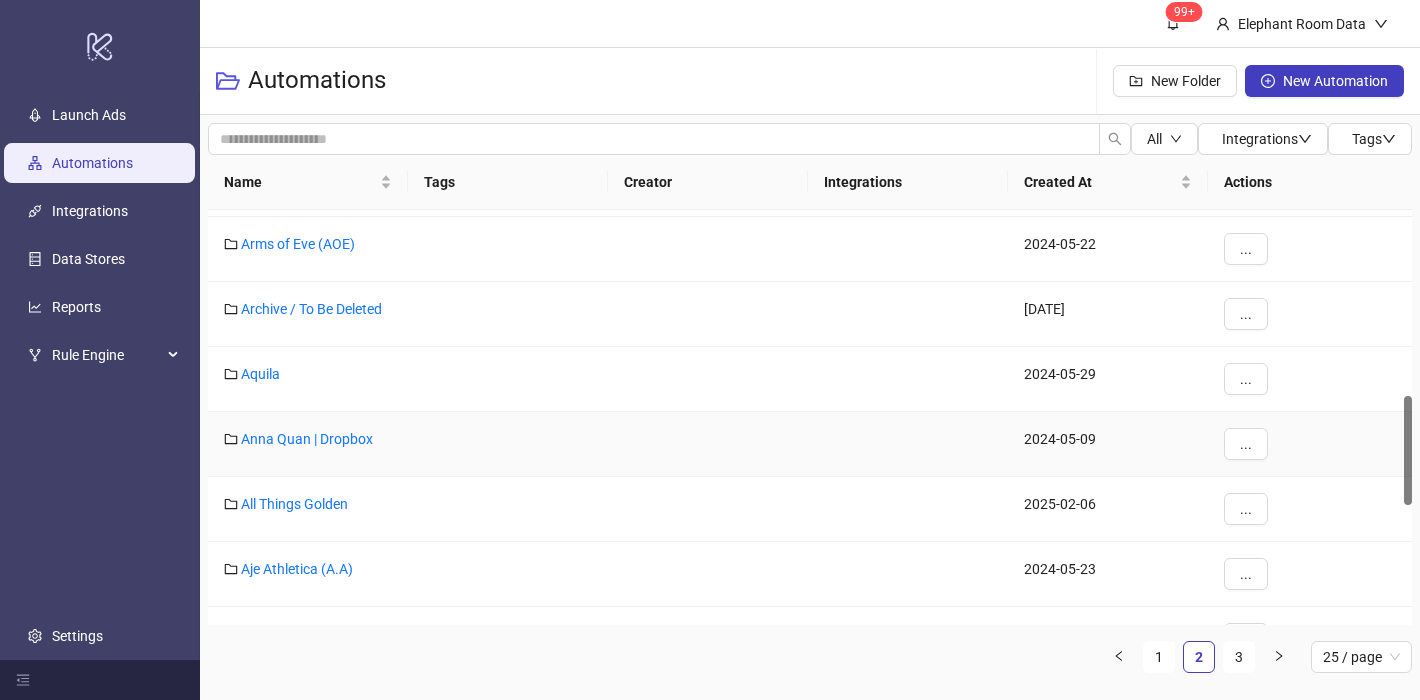 scroll, scrollTop: 711, scrollLeft: 0, axis: vertical 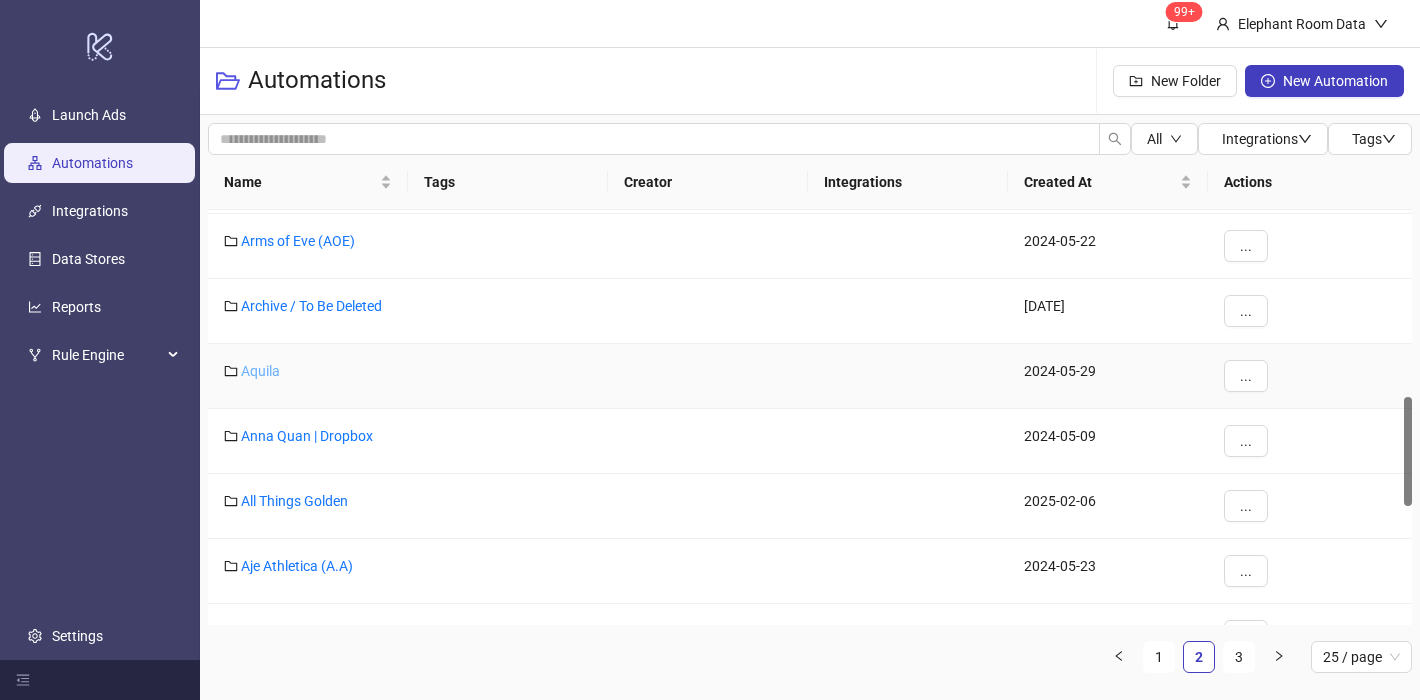 click on "Aquila" at bounding box center [260, 371] 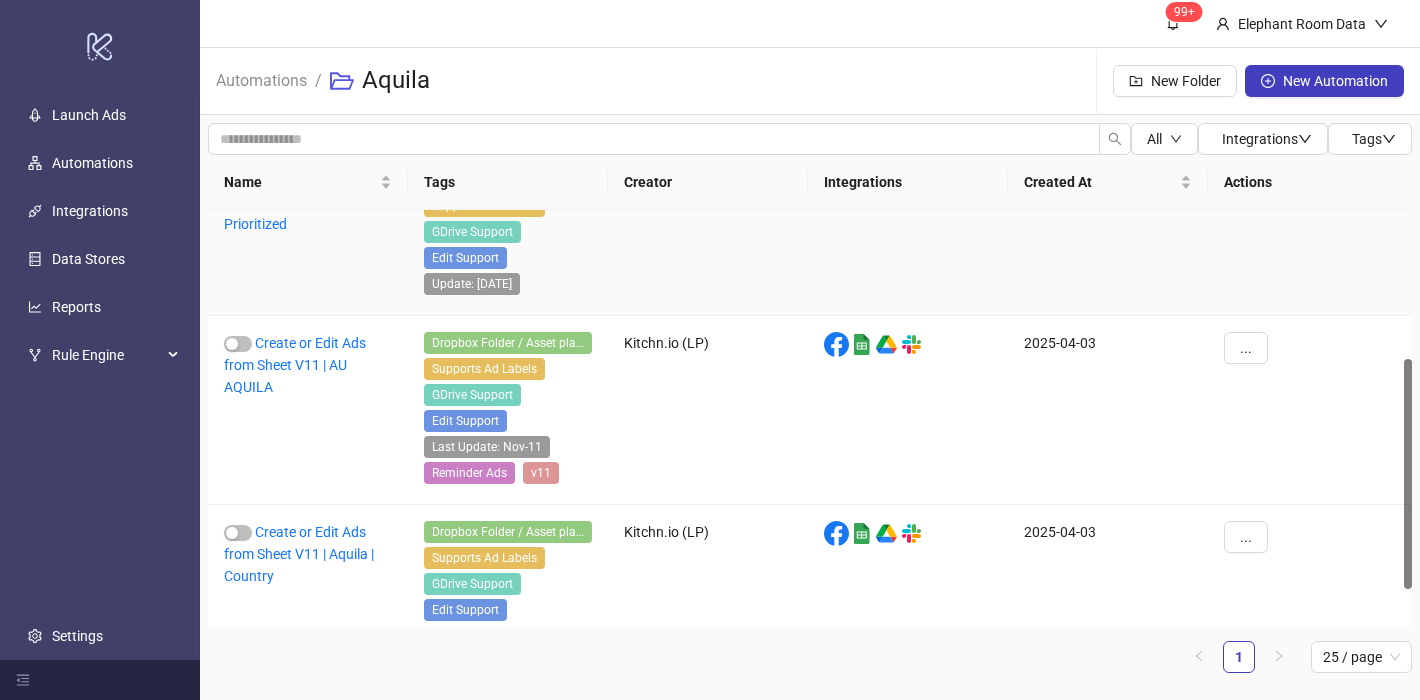 scroll, scrollTop: 269, scrollLeft: 0, axis: vertical 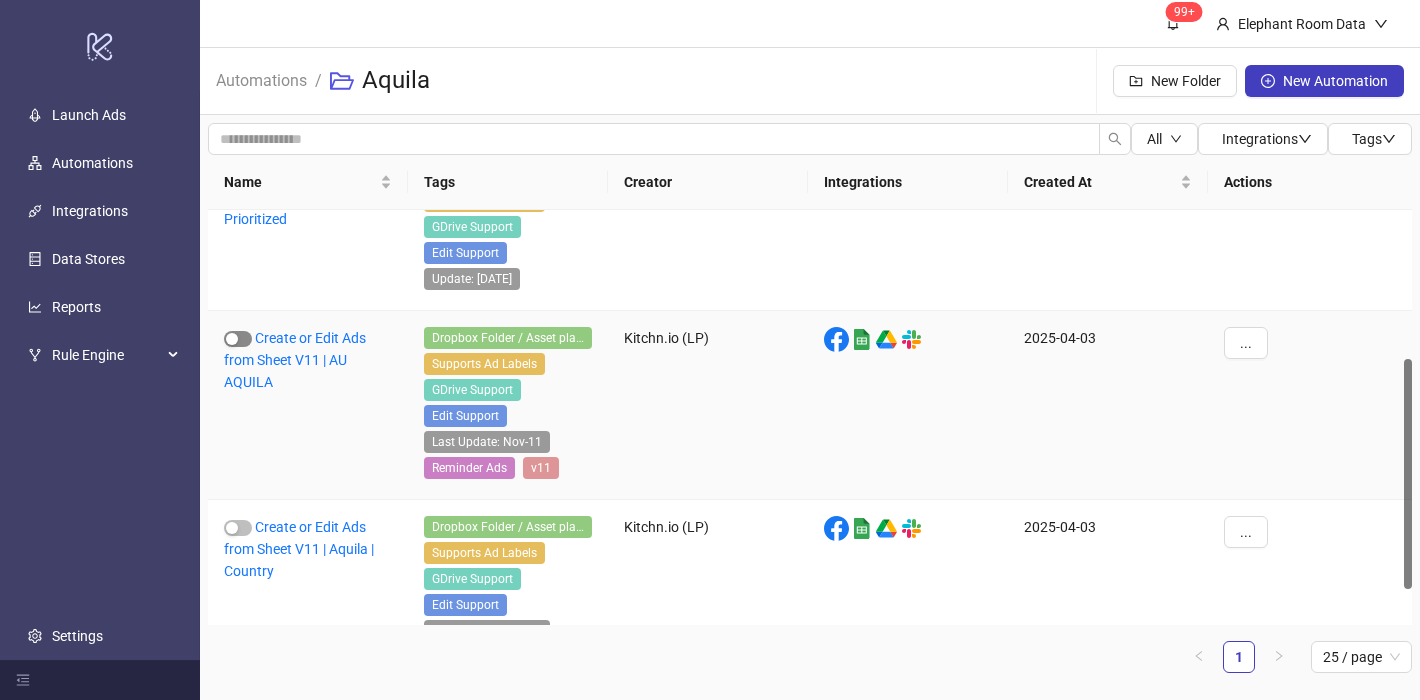 click at bounding box center (238, 339) 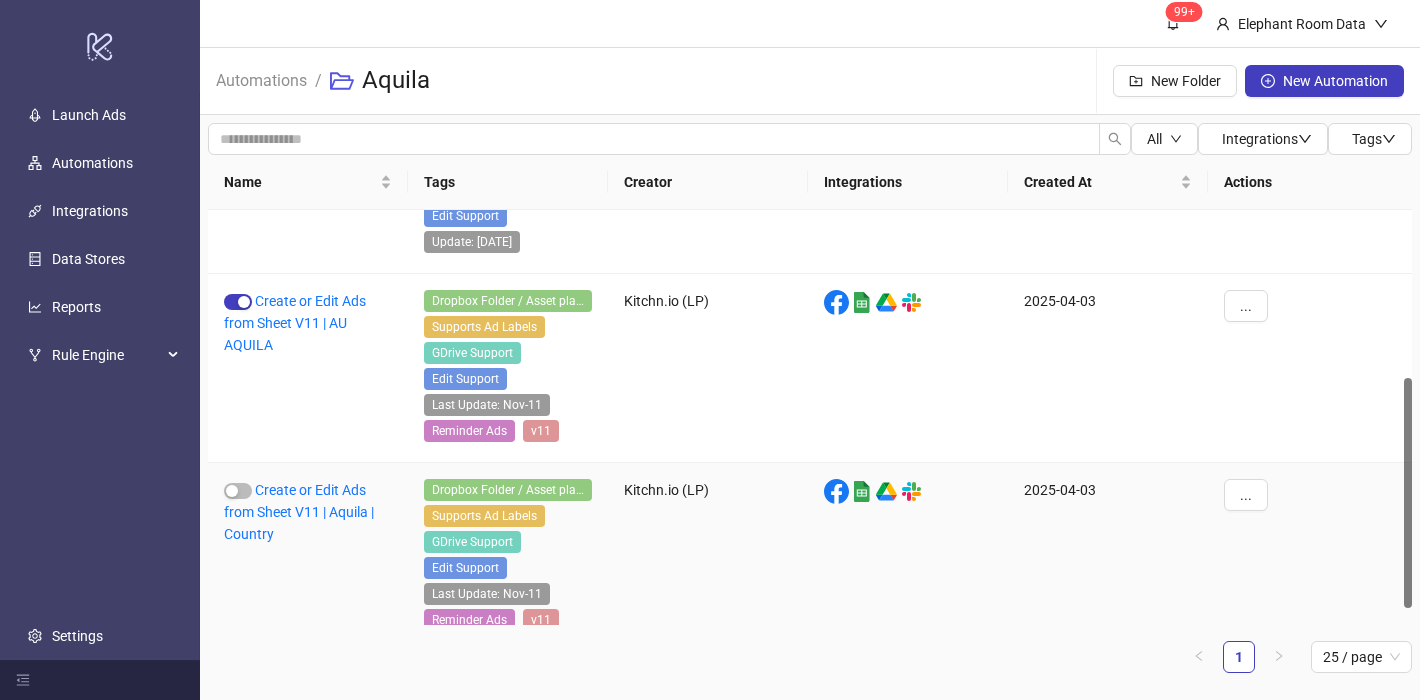 scroll, scrollTop: 333, scrollLeft: 0, axis: vertical 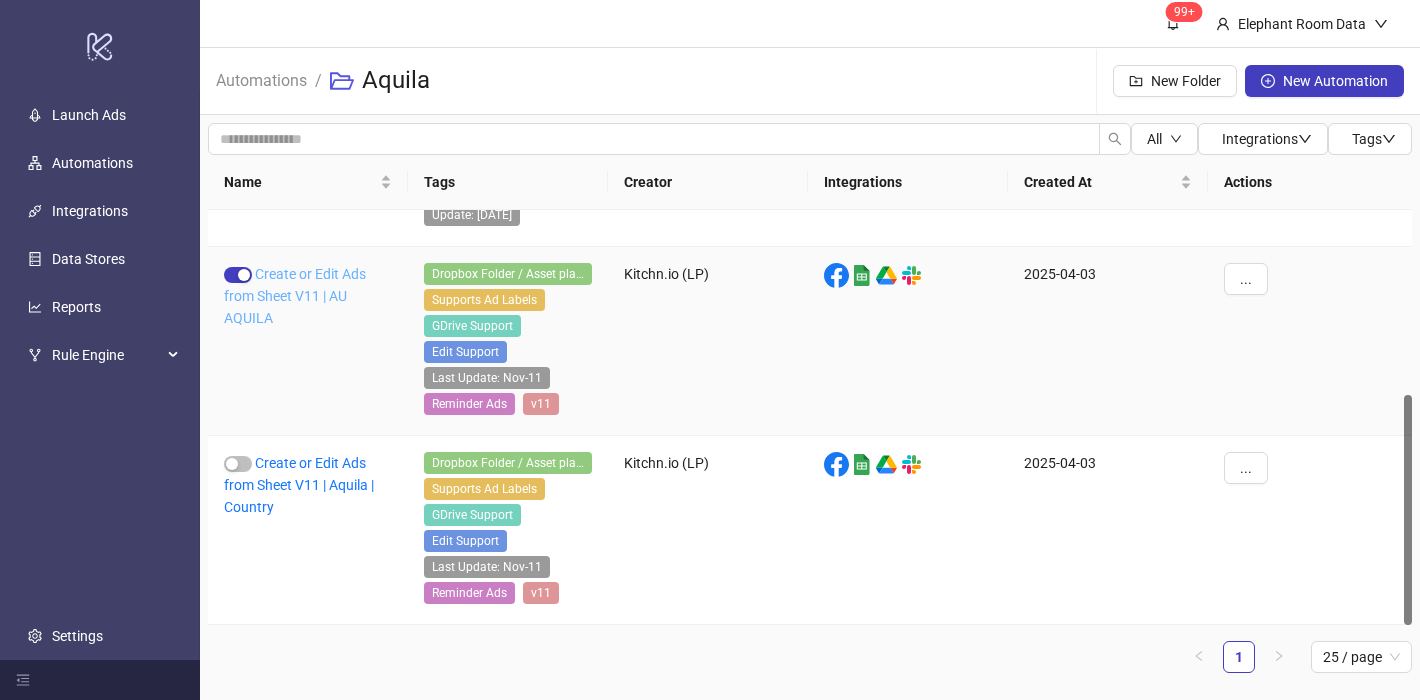 click on "Create or Edit Ads from Sheet V11  | AU AQUILA" at bounding box center [295, 296] 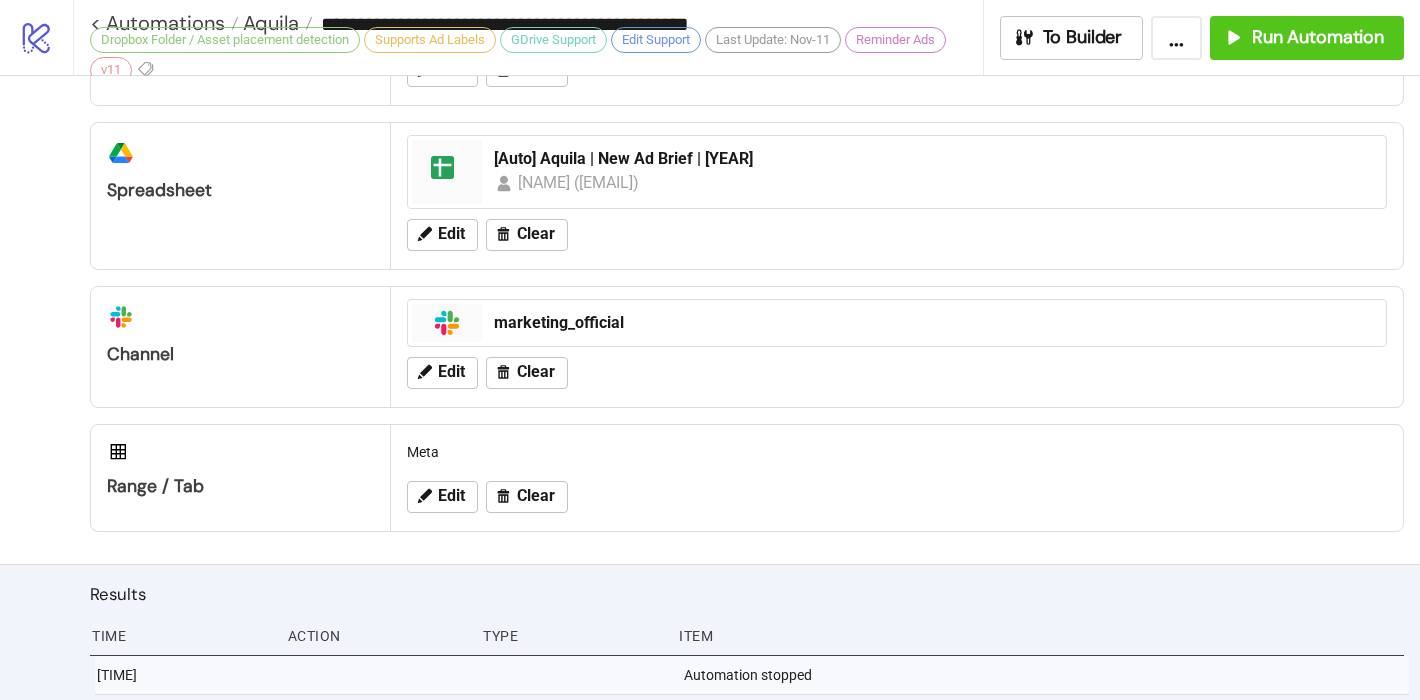 scroll, scrollTop: 1034, scrollLeft: 0, axis: vertical 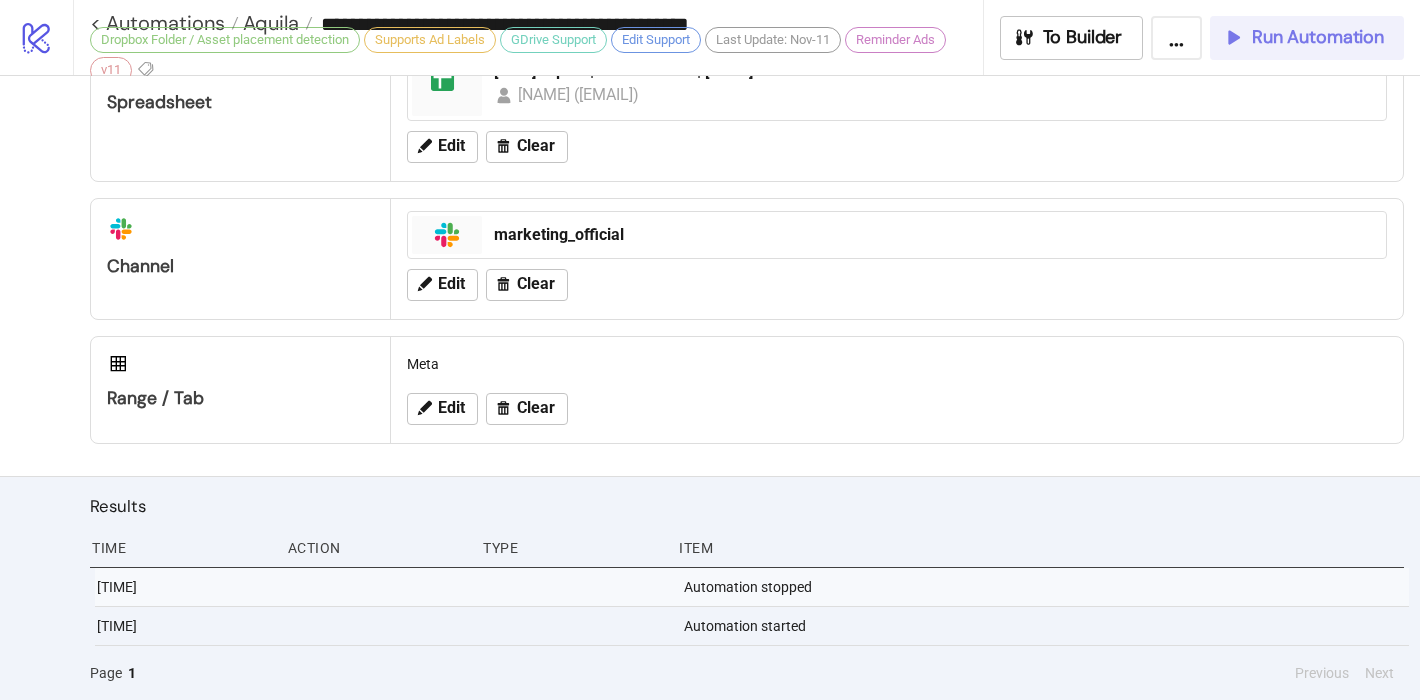click on "Run Automation" at bounding box center [1318, 37] 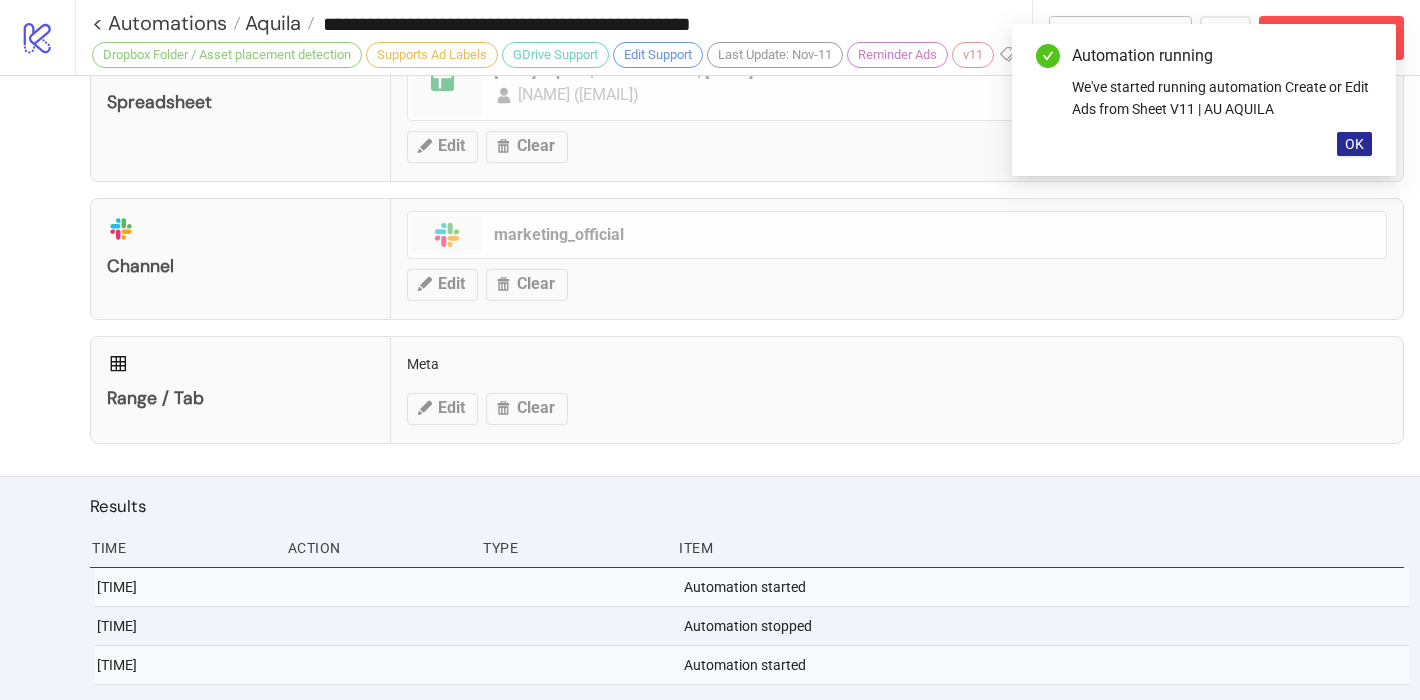 click on "OK" at bounding box center (1354, 144) 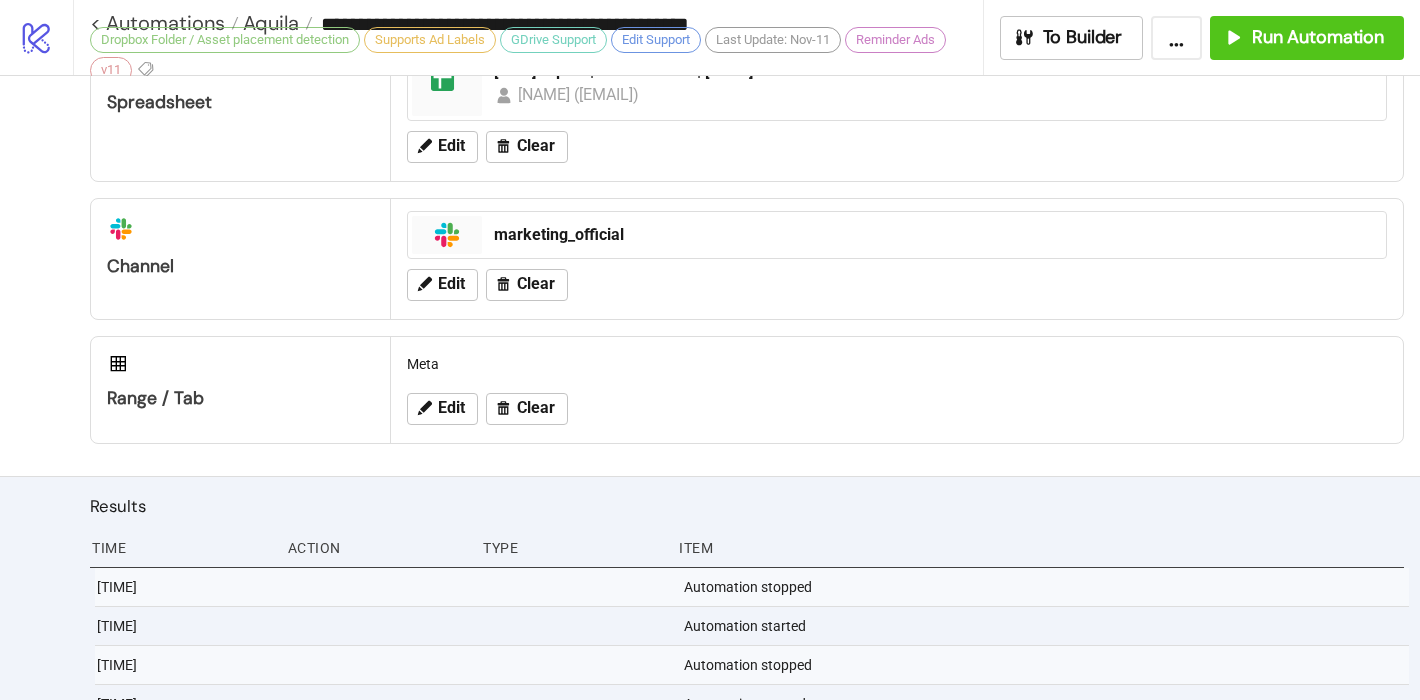 click on "Dropbox Folder / Asset placement detection" at bounding box center [225, 40] 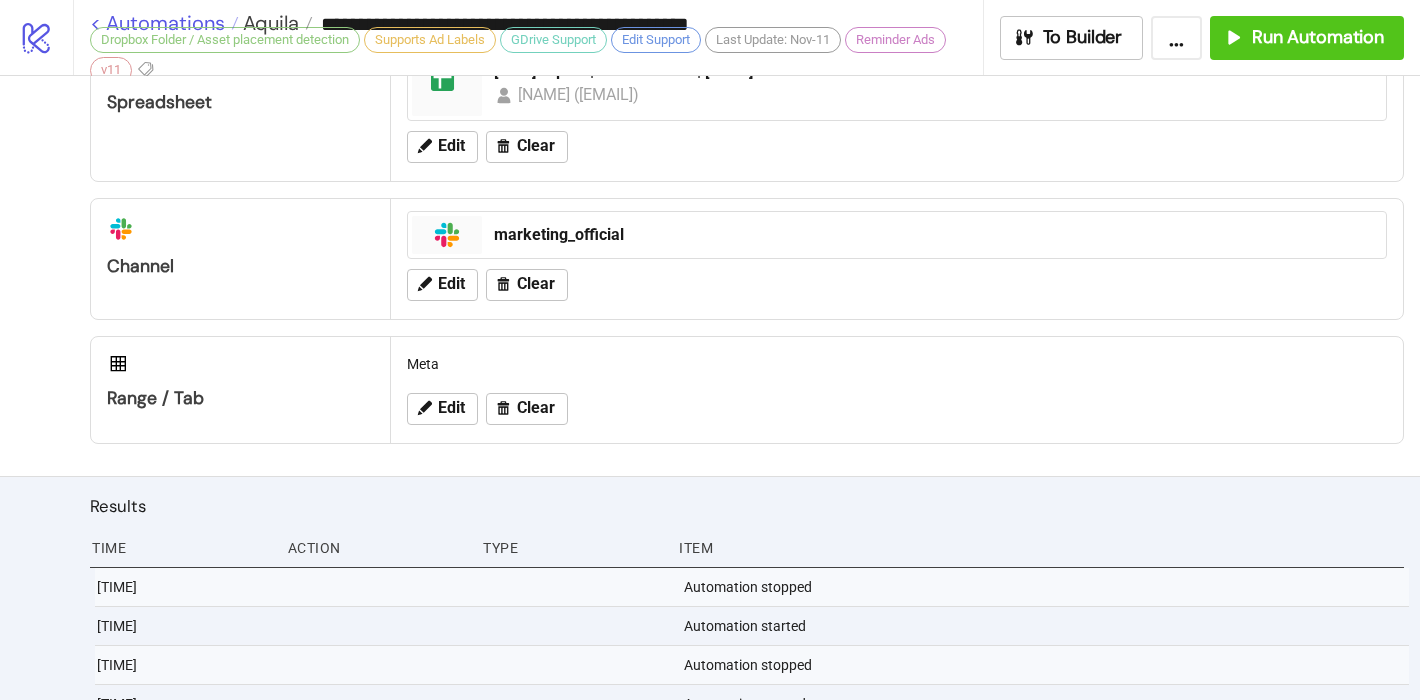 click on "< Automations" at bounding box center [164, 23] 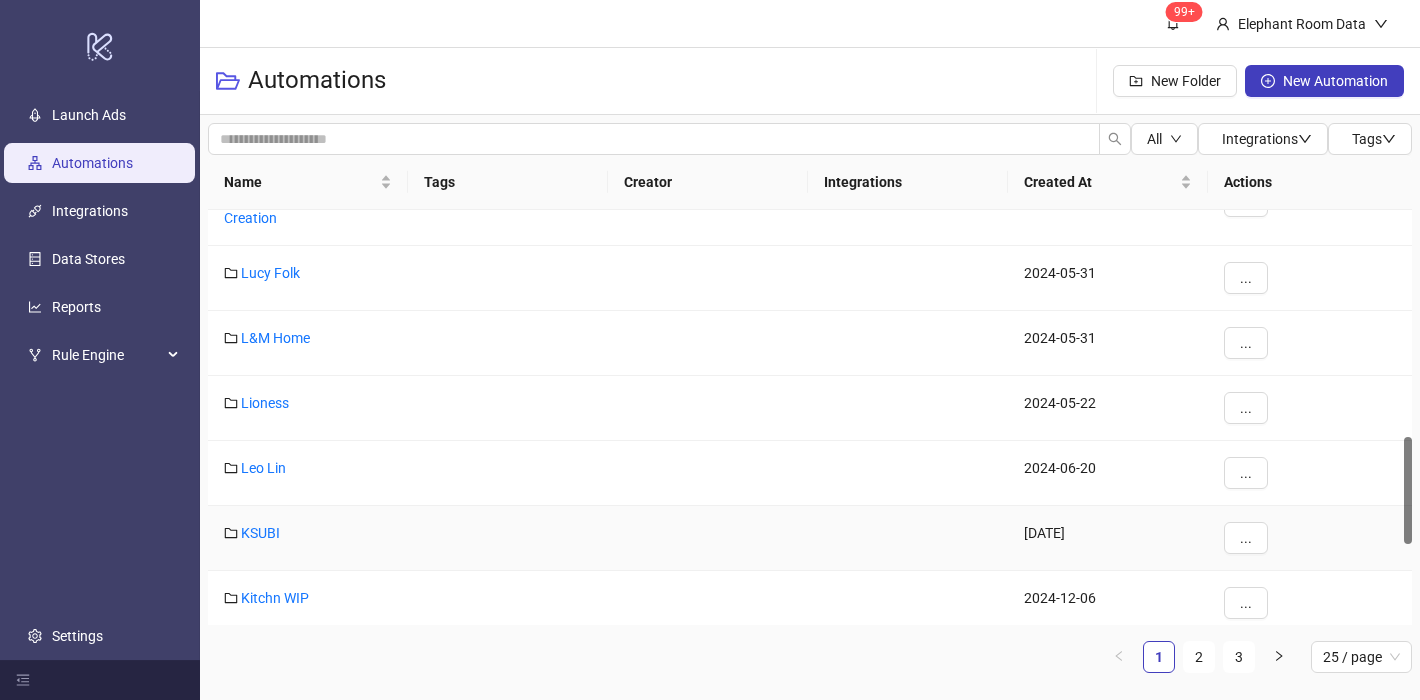 scroll, scrollTop: 1222, scrollLeft: 0, axis: vertical 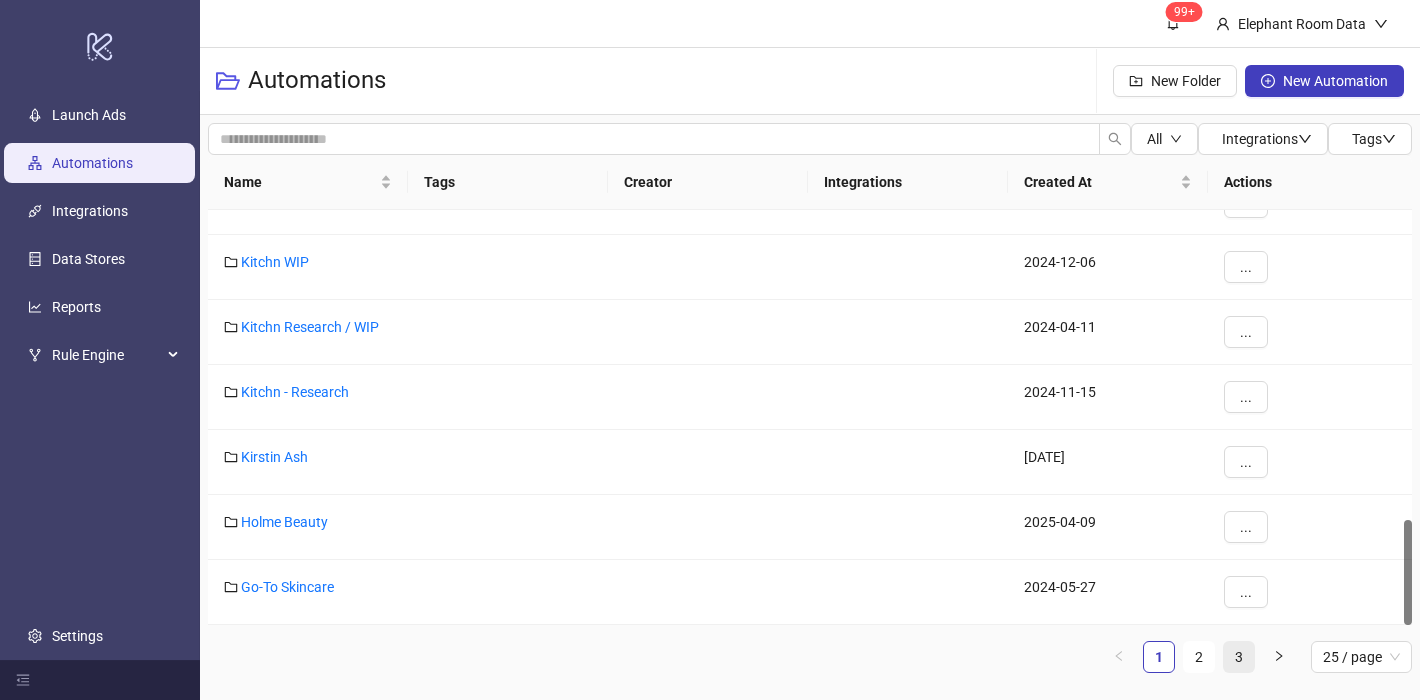 click on "3" at bounding box center (1239, 657) 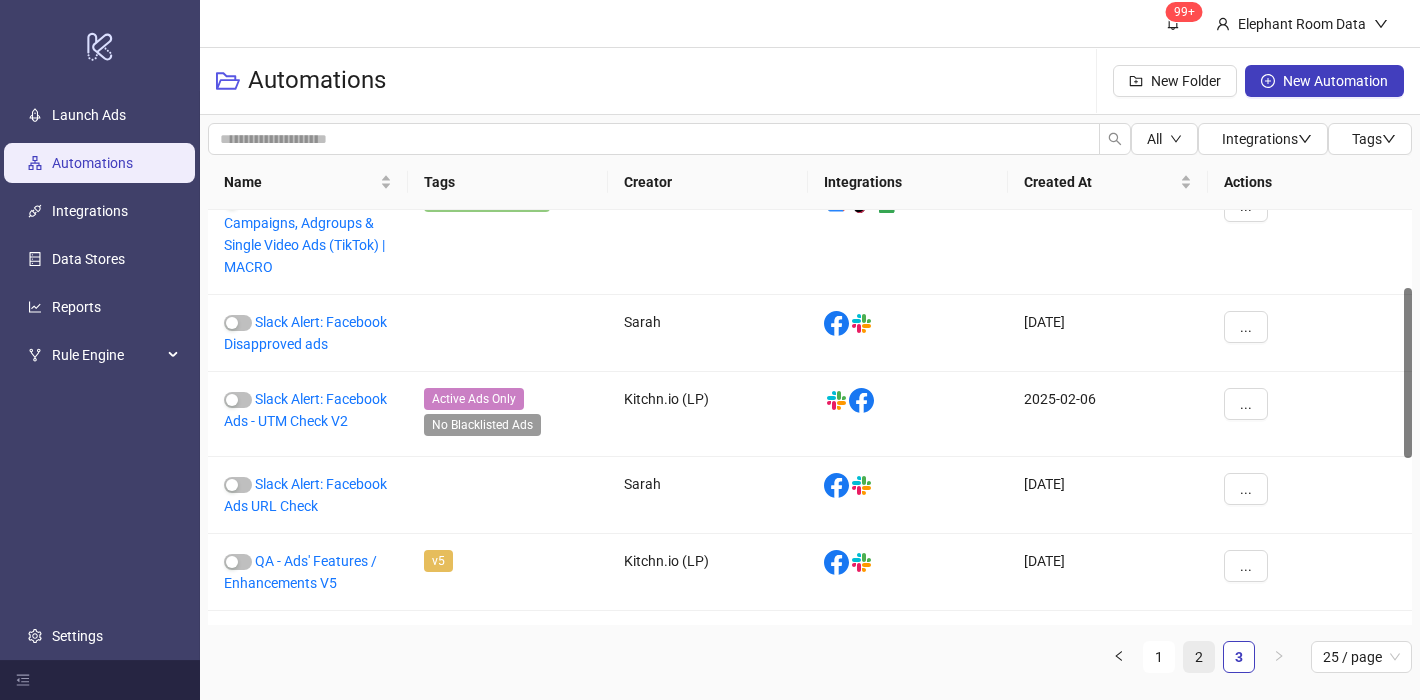 click on "2" at bounding box center [1199, 657] 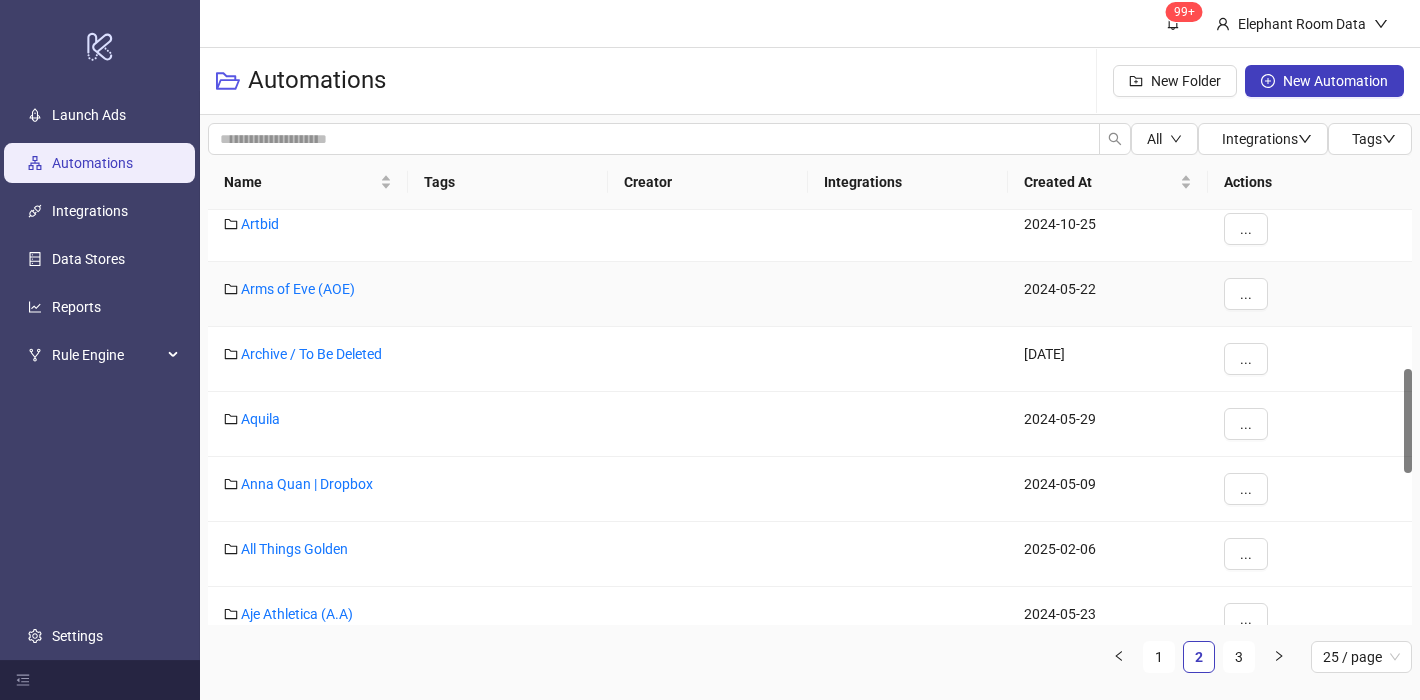 scroll, scrollTop: 631, scrollLeft: 0, axis: vertical 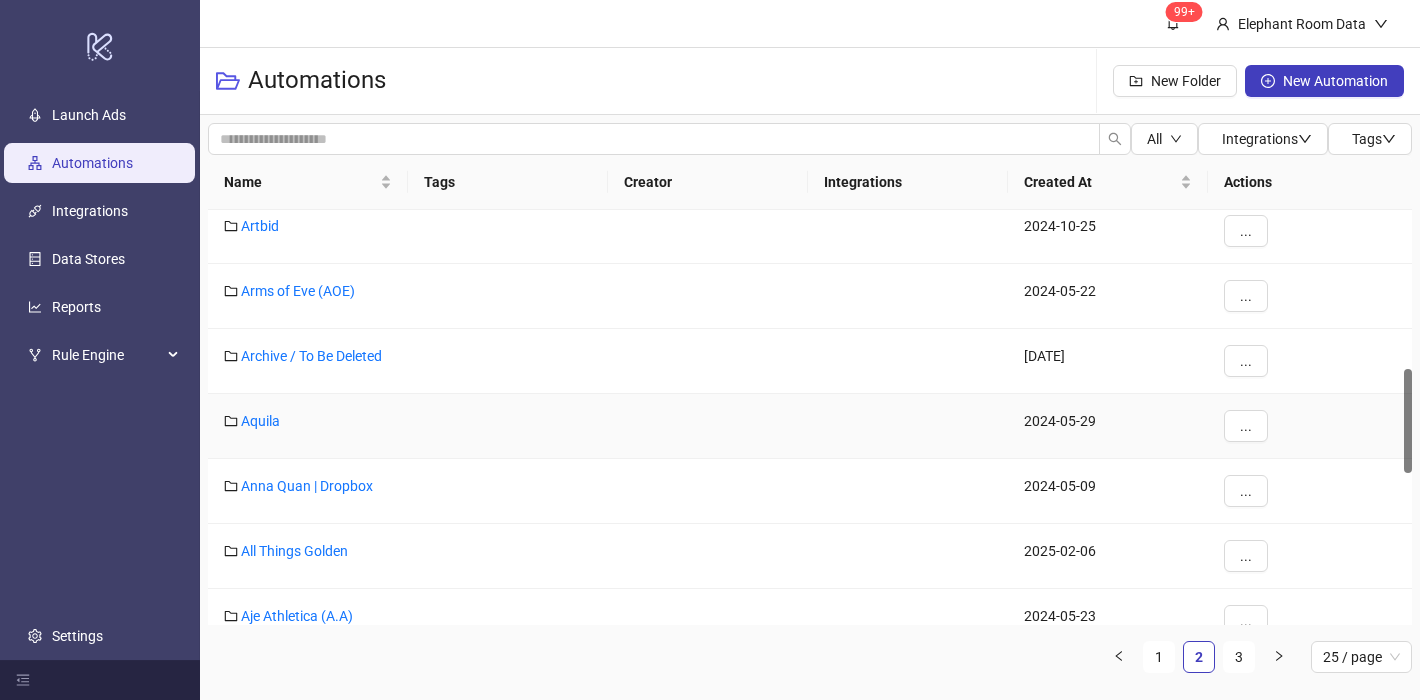 click on "Aquila" at bounding box center (308, 426) 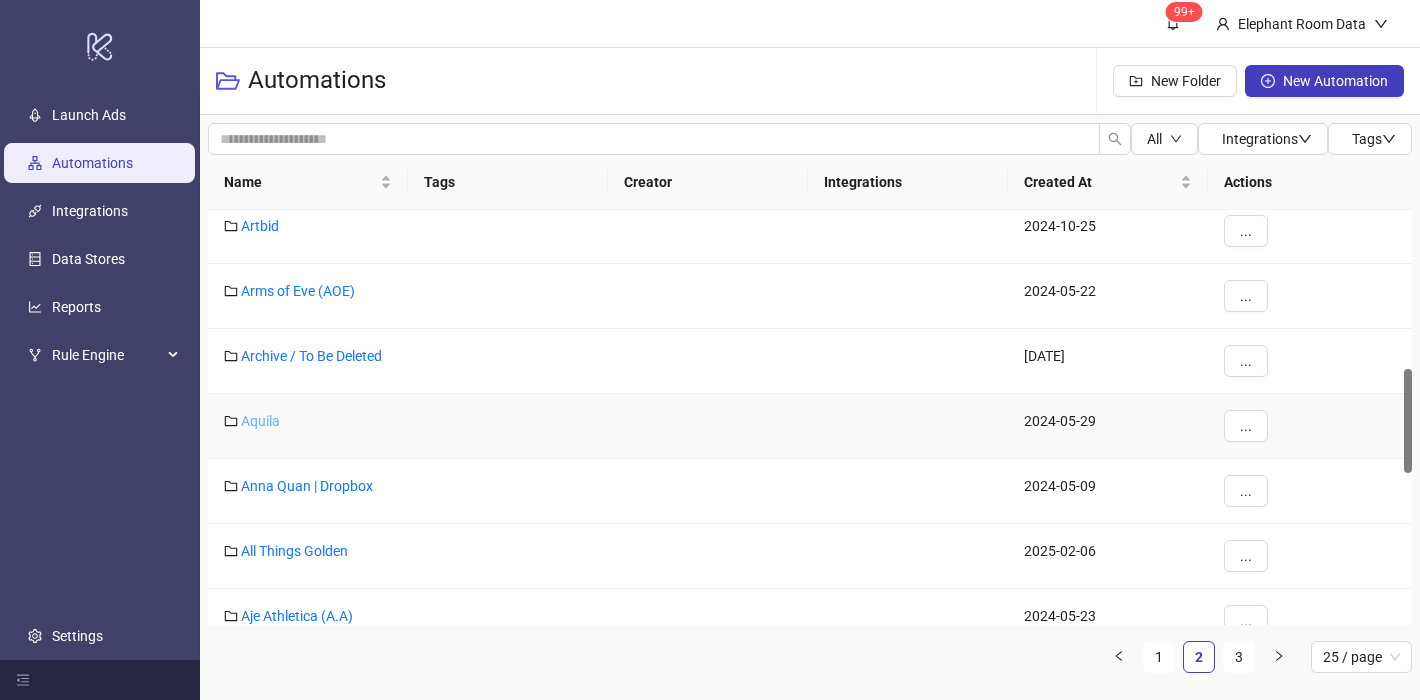 click on "Aquila" at bounding box center (260, 421) 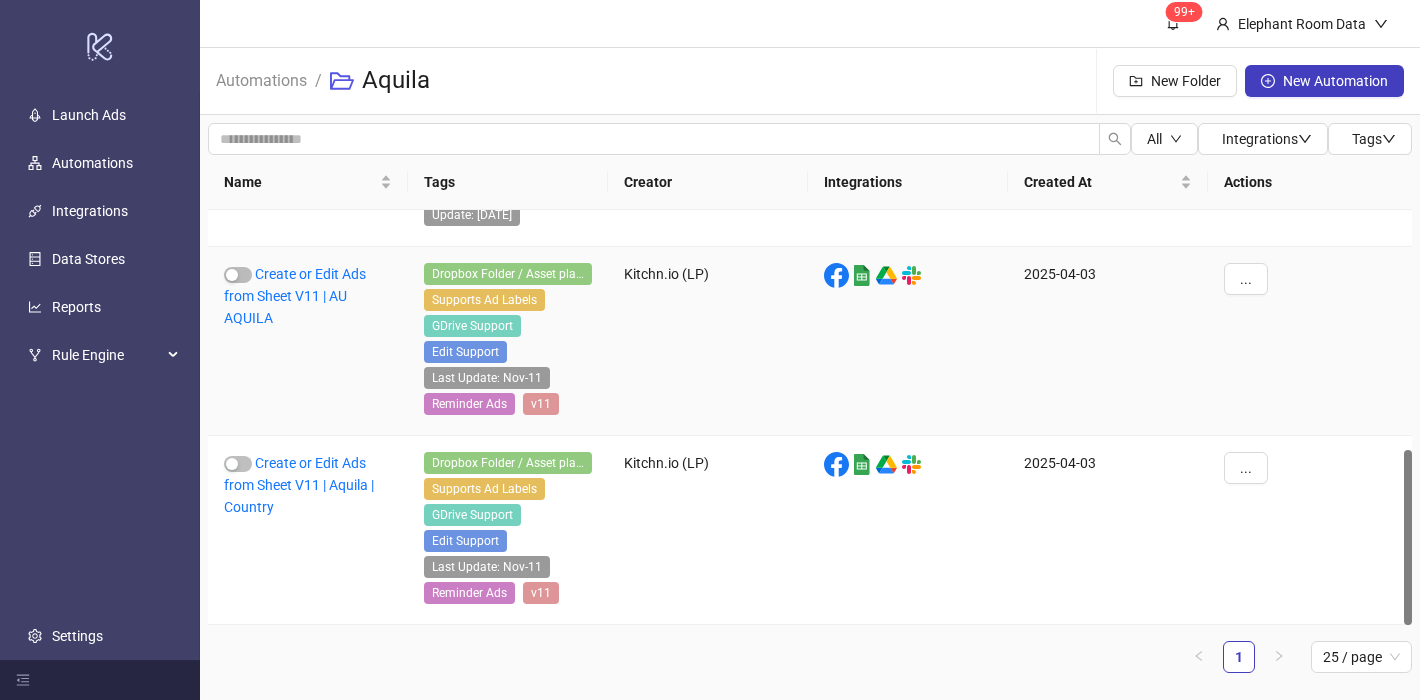 scroll, scrollTop: 565, scrollLeft: 0, axis: vertical 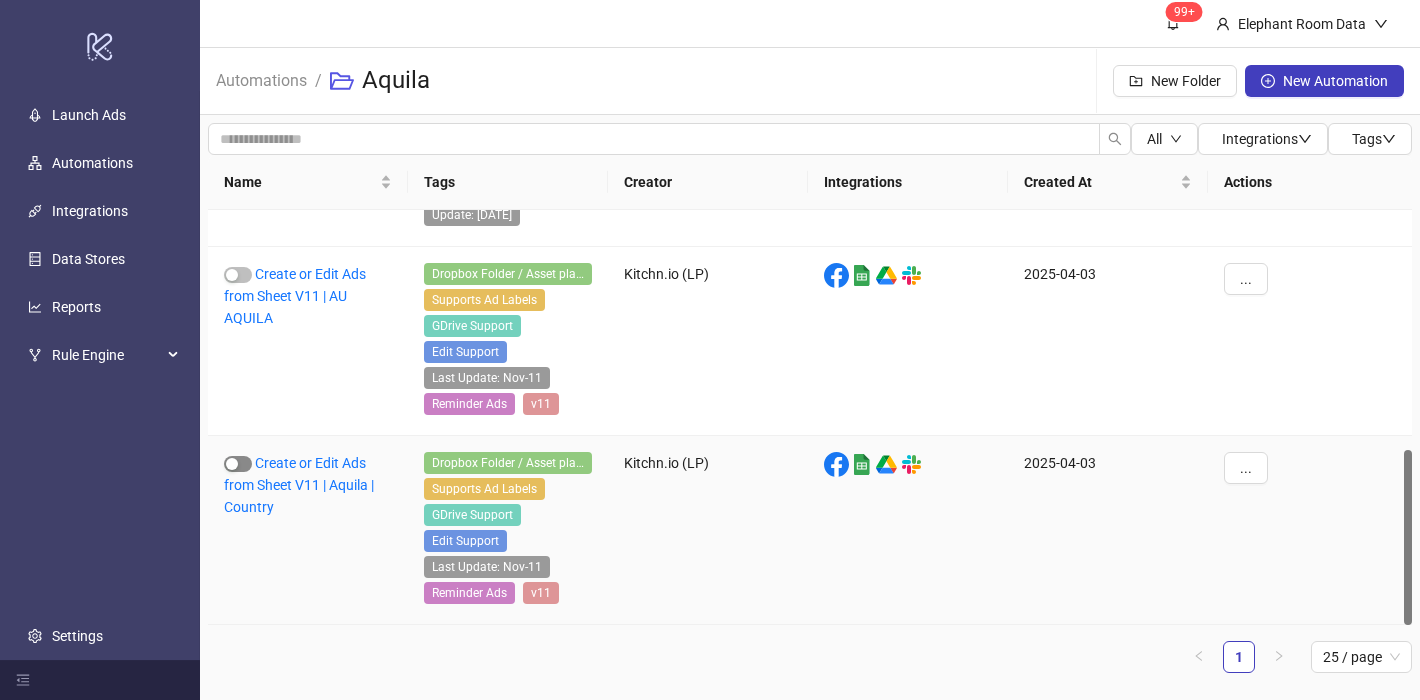 click at bounding box center [232, 464] 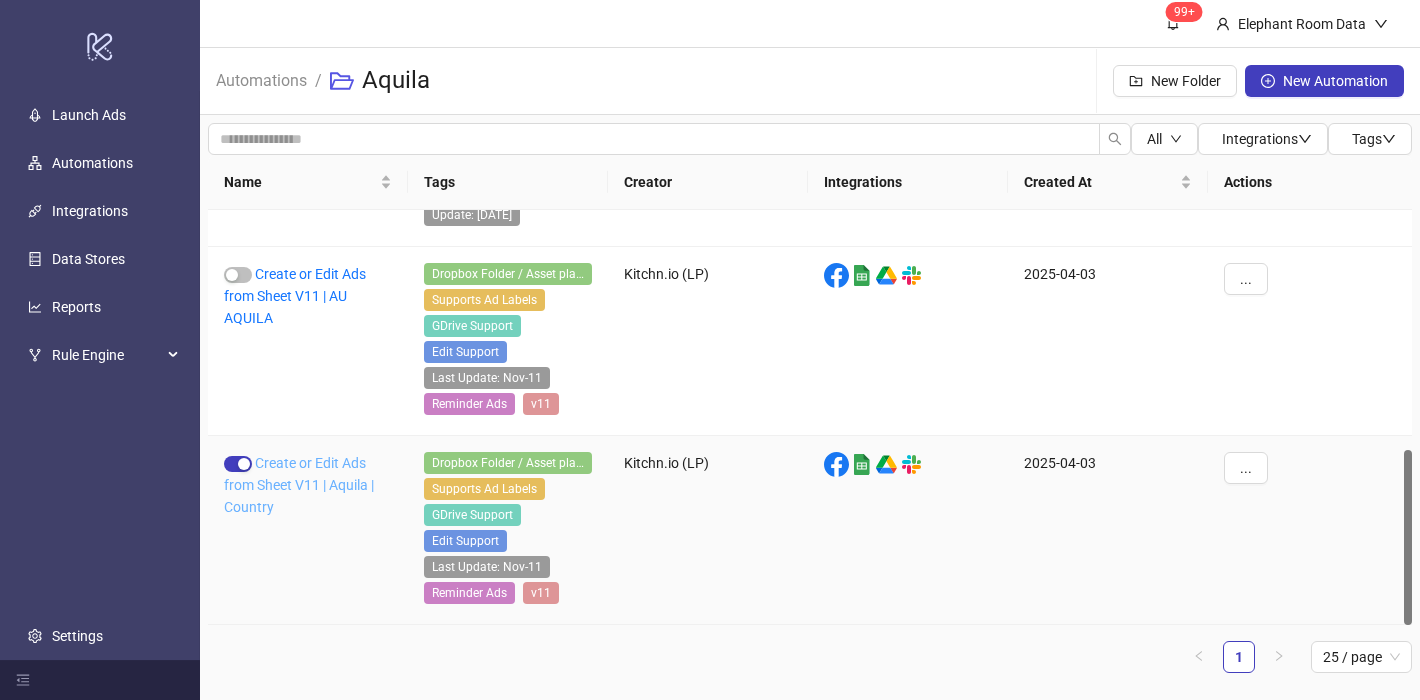 click on "Create or Edit Ads from Sheet V11 | Aquila | Country" at bounding box center [299, 485] 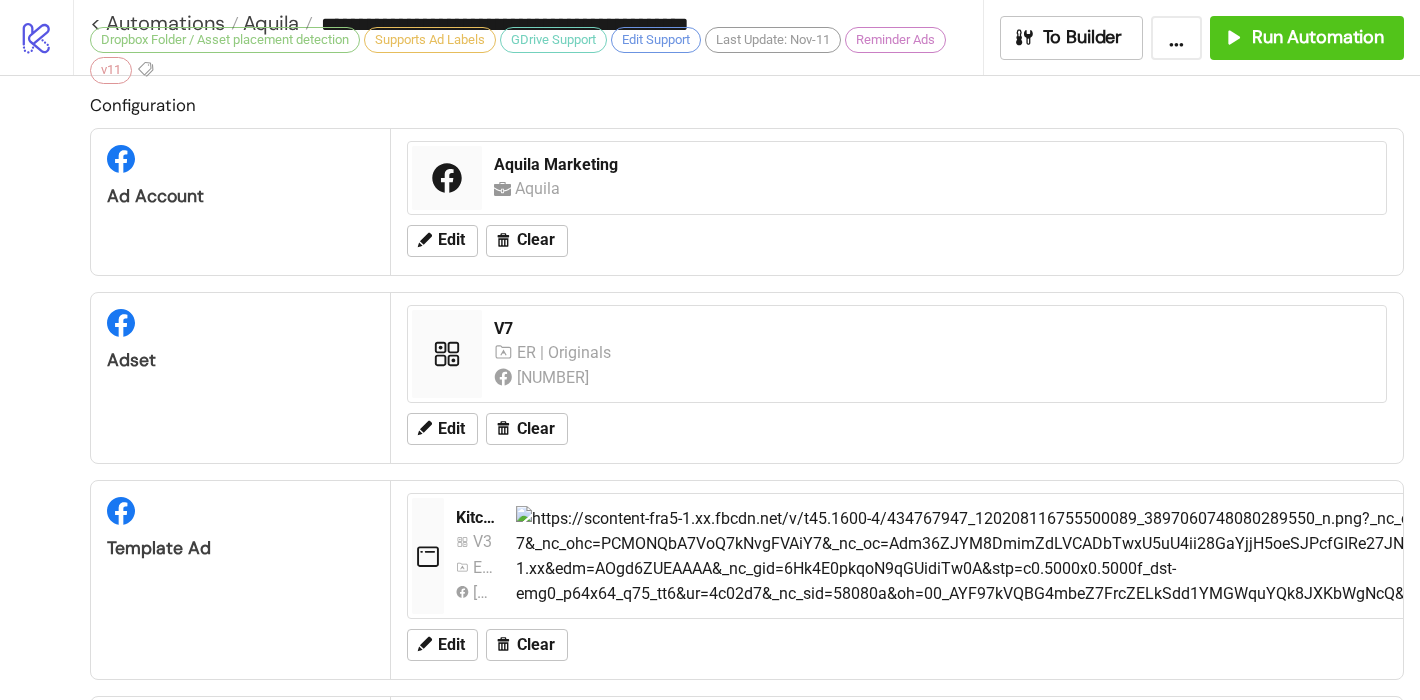 type on "**********" 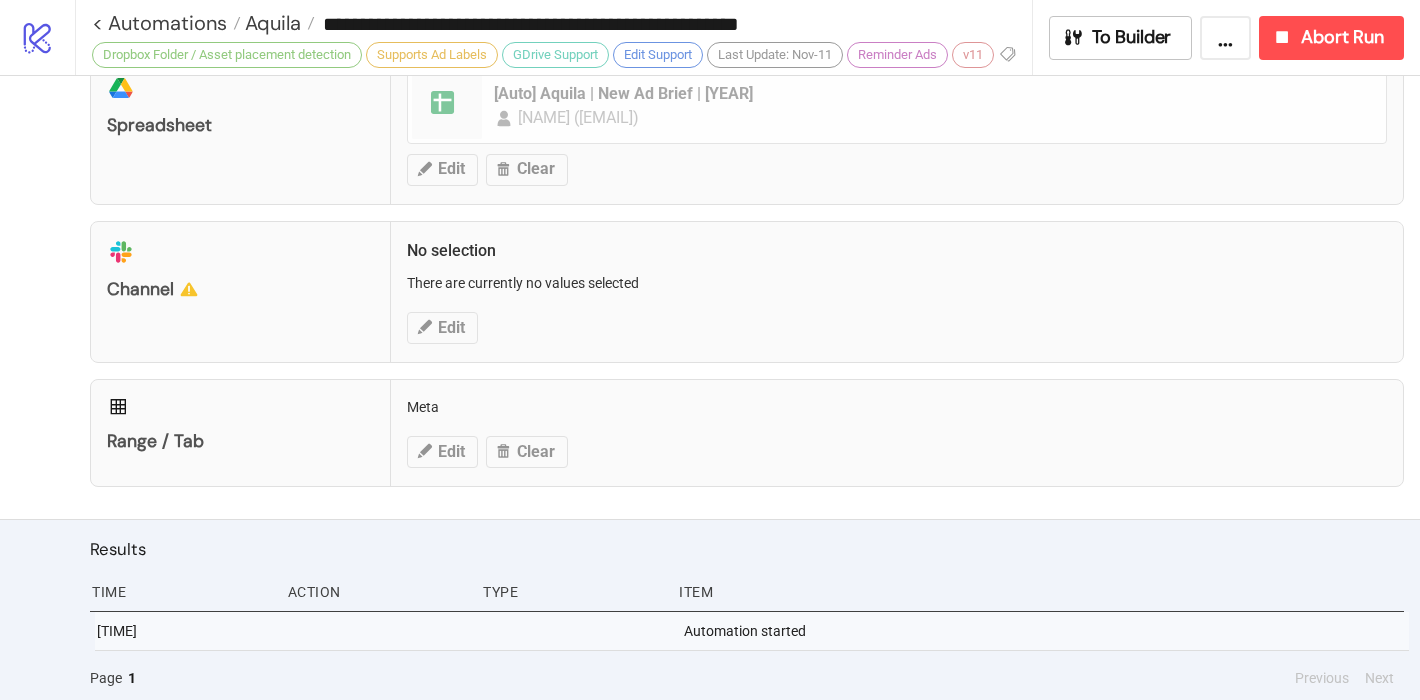 scroll, scrollTop: 1016, scrollLeft: 0, axis: vertical 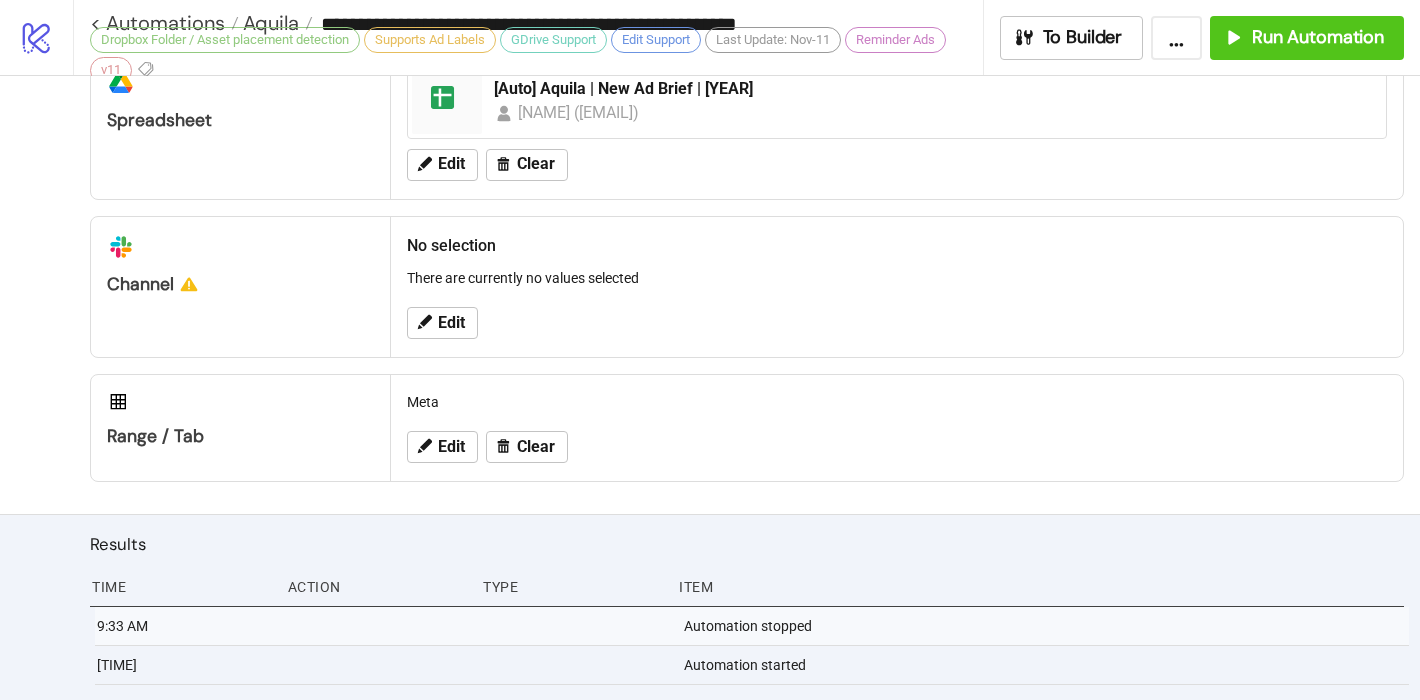 click on "Update: [DATE]" at bounding box center [536, 57] 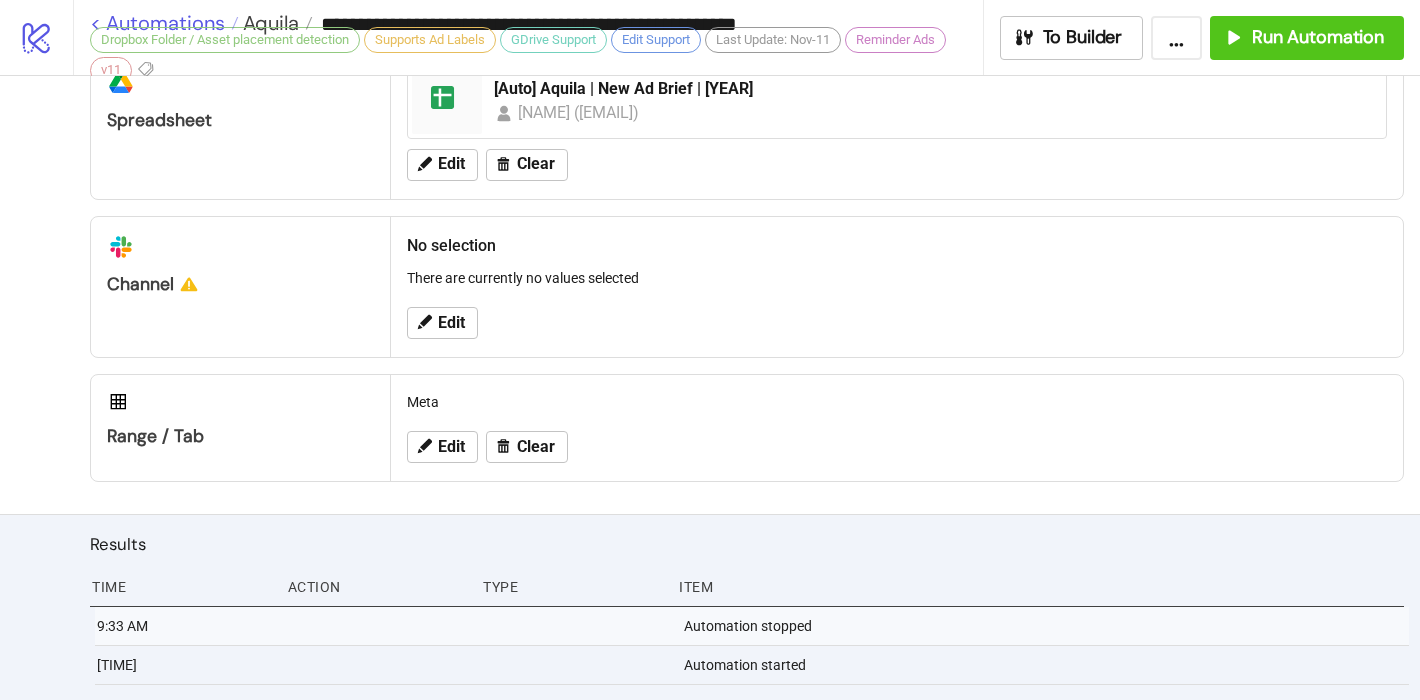 click on "< Automations" at bounding box center [164, 23] 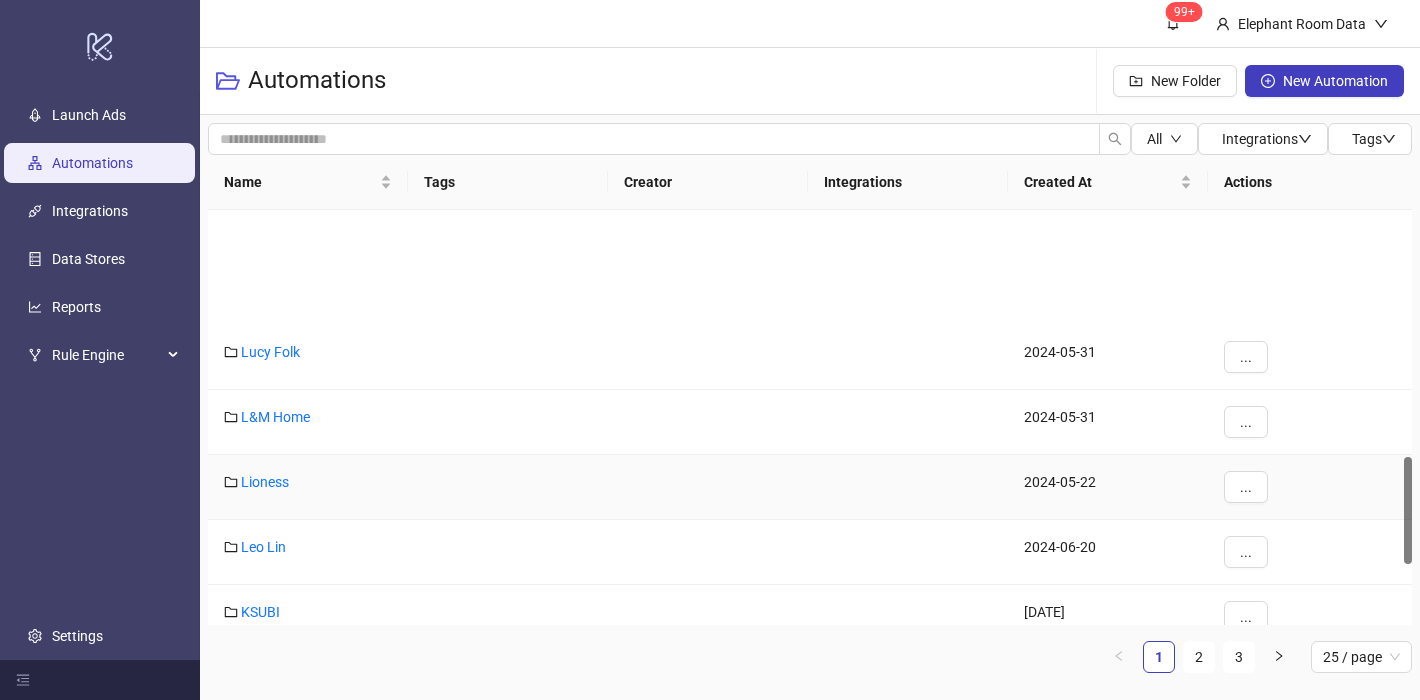 scroll, scrollTop: 1222, scrollLeft: 0, axis: vertical 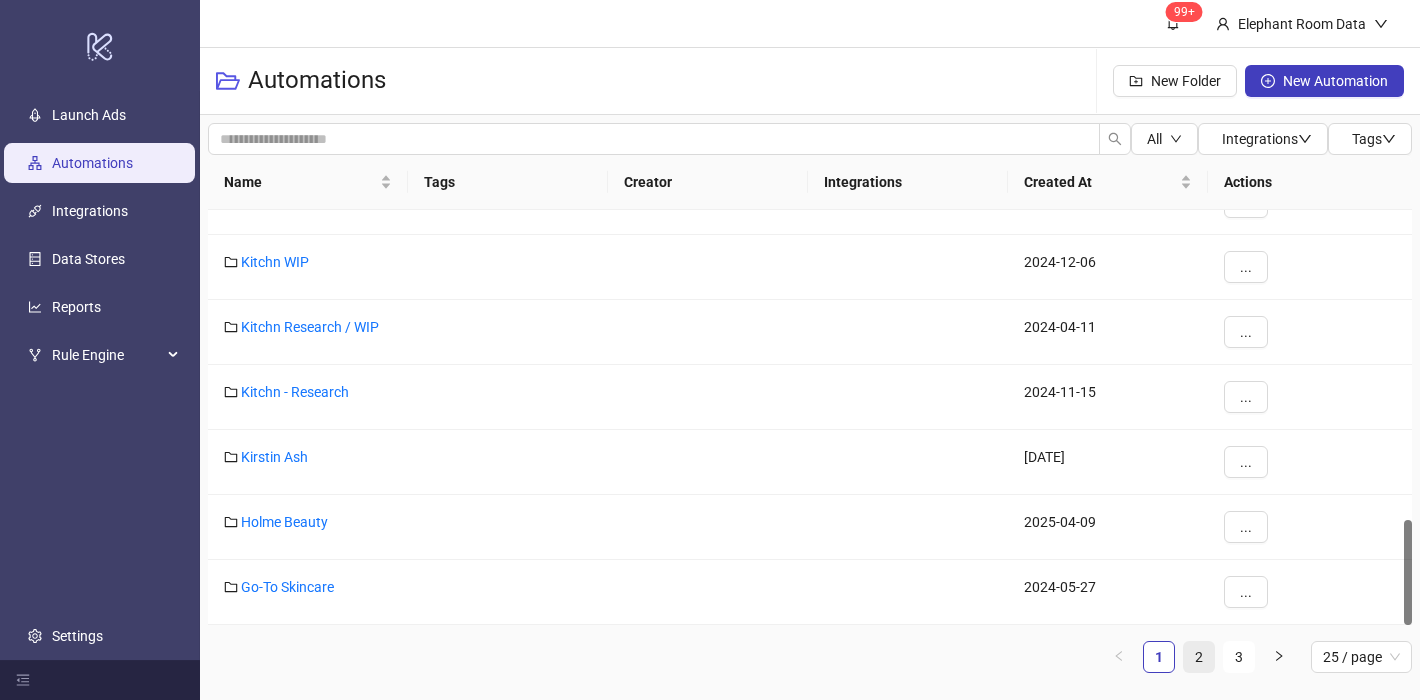 click on "2" at bounding box center [1199, 657] 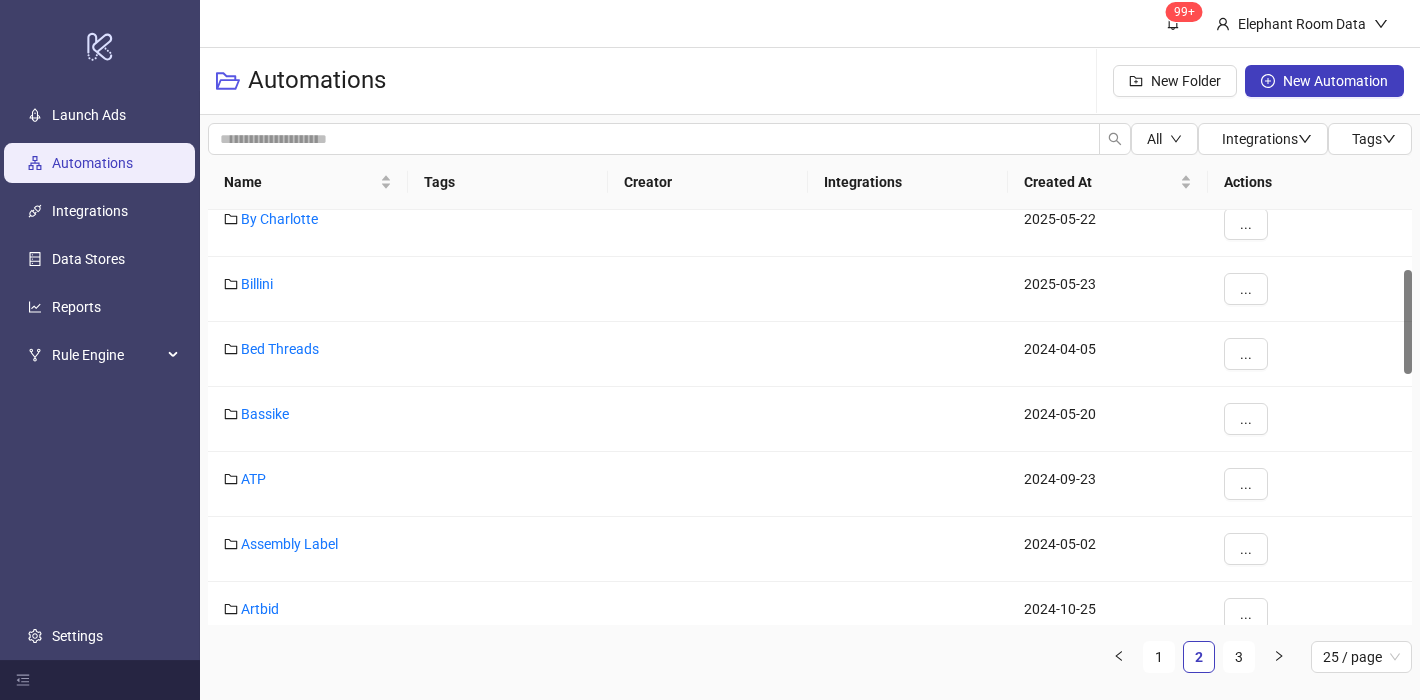 scroll, scrollTop: 0, scrollLeft: 0, axis: both 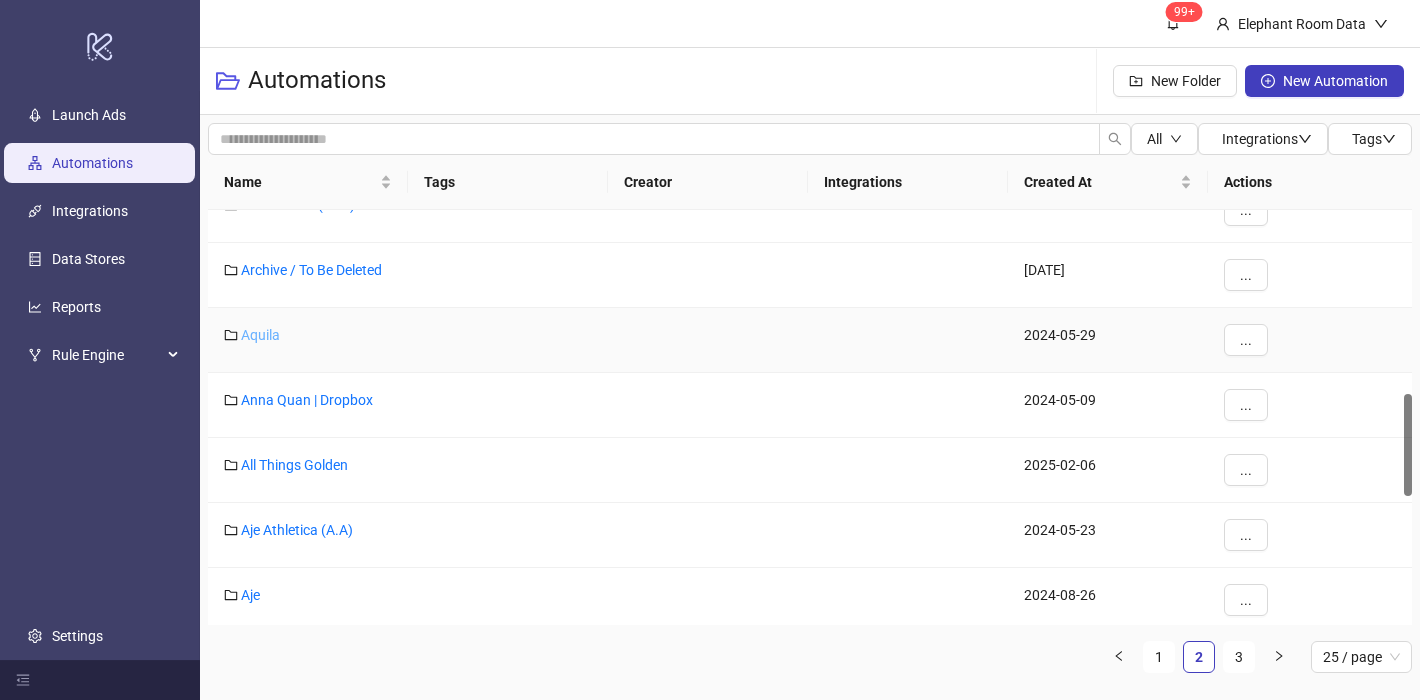 click on "Aquila" at bounding box center (260, 335) 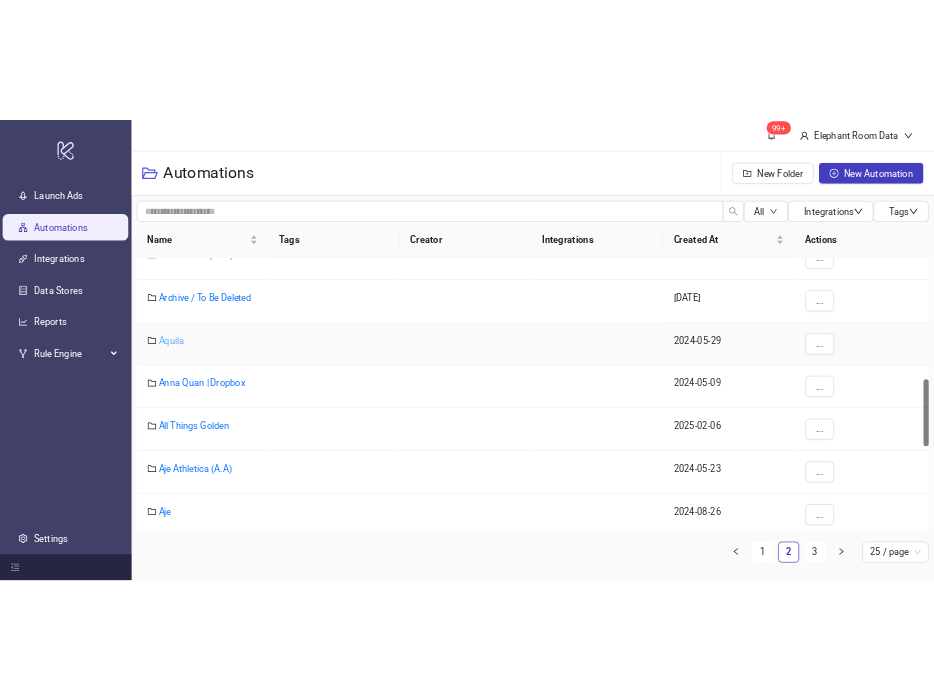 scroll, scrollTop: 565, scrollLeft: 0, axis: vertical 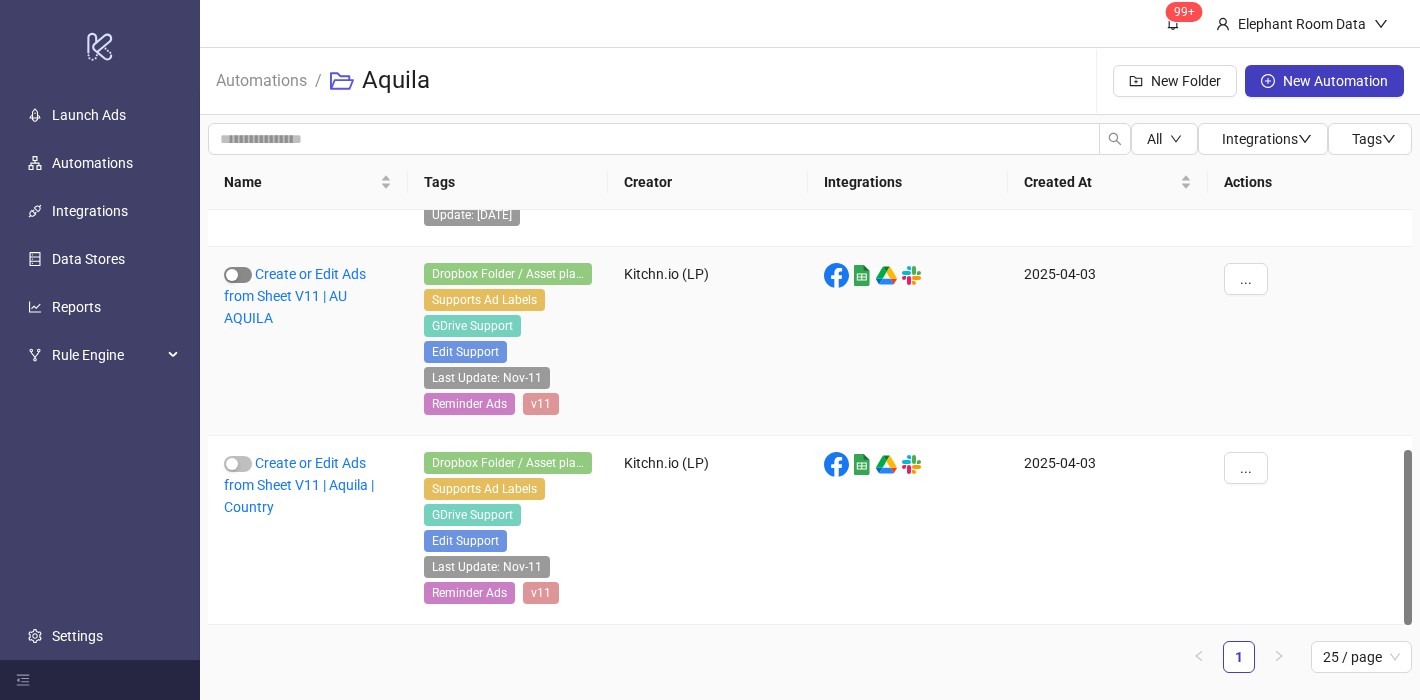 click at bounding box center (232, 275) 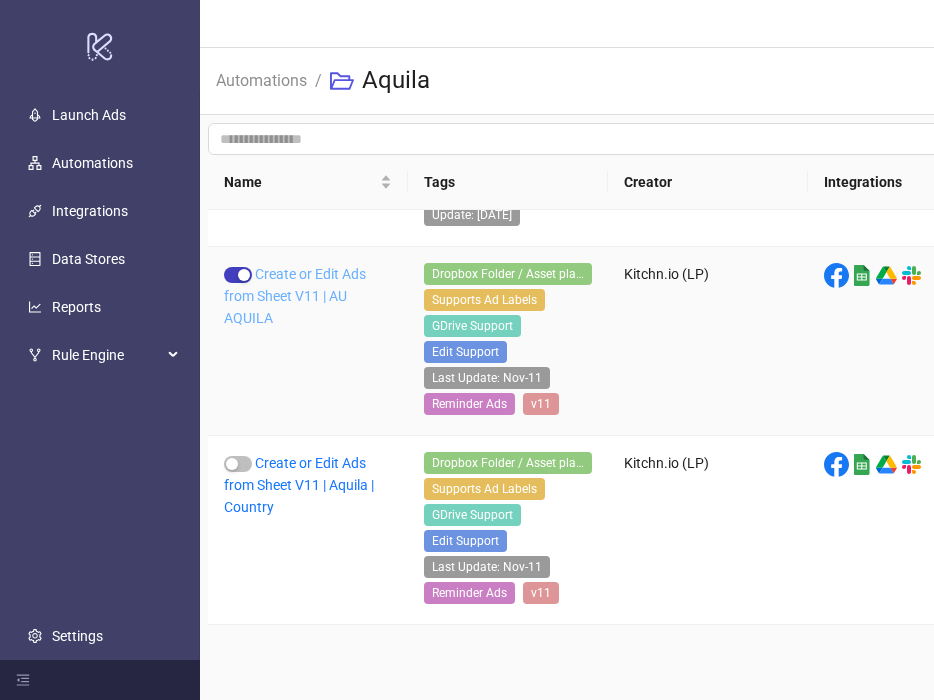 click on "Create or Edit Ads from Sheet V11  | AU AQUILA" at bounding box center (295, 296) 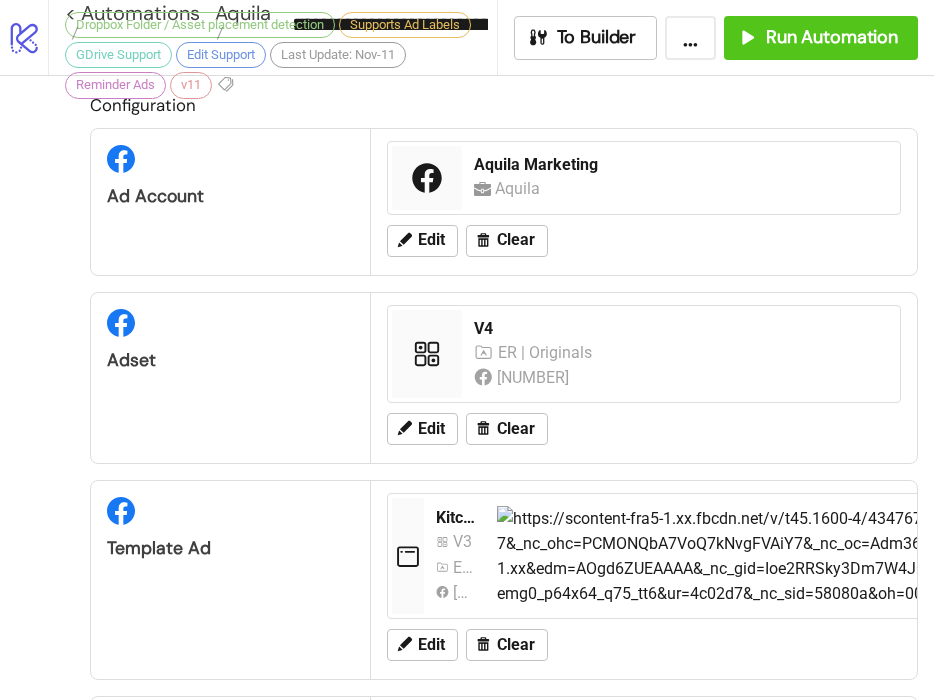 type on "**********" 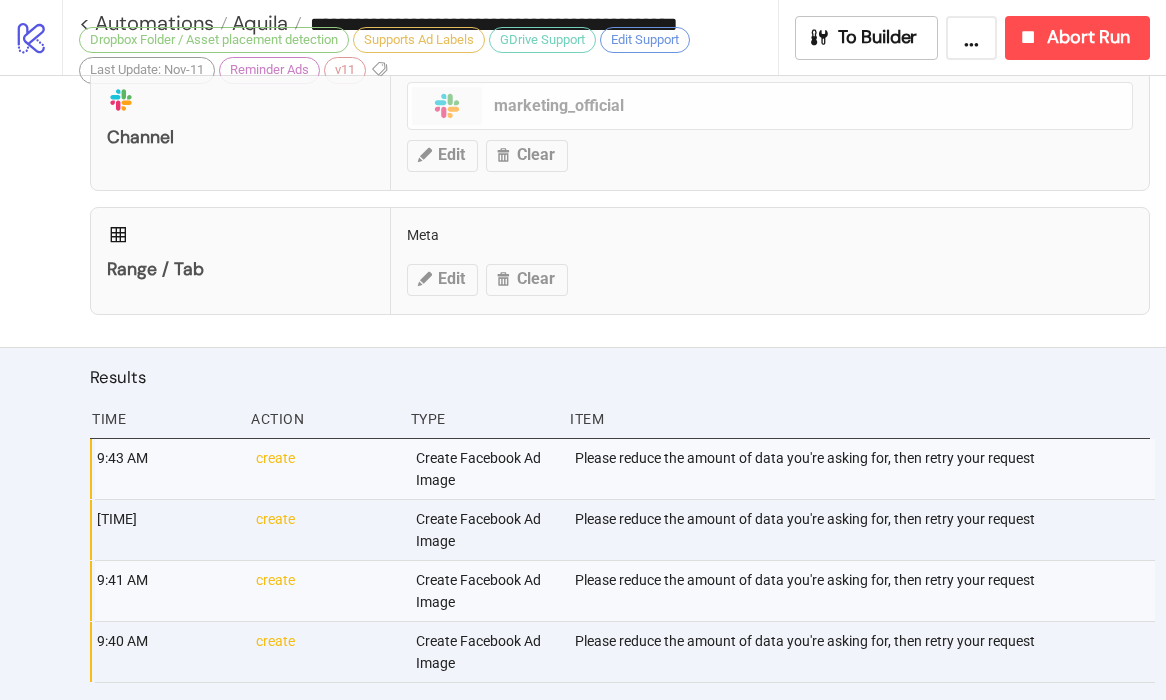 scroll, scrollTop: 1200, scrollLeft: 0, axis: vertical 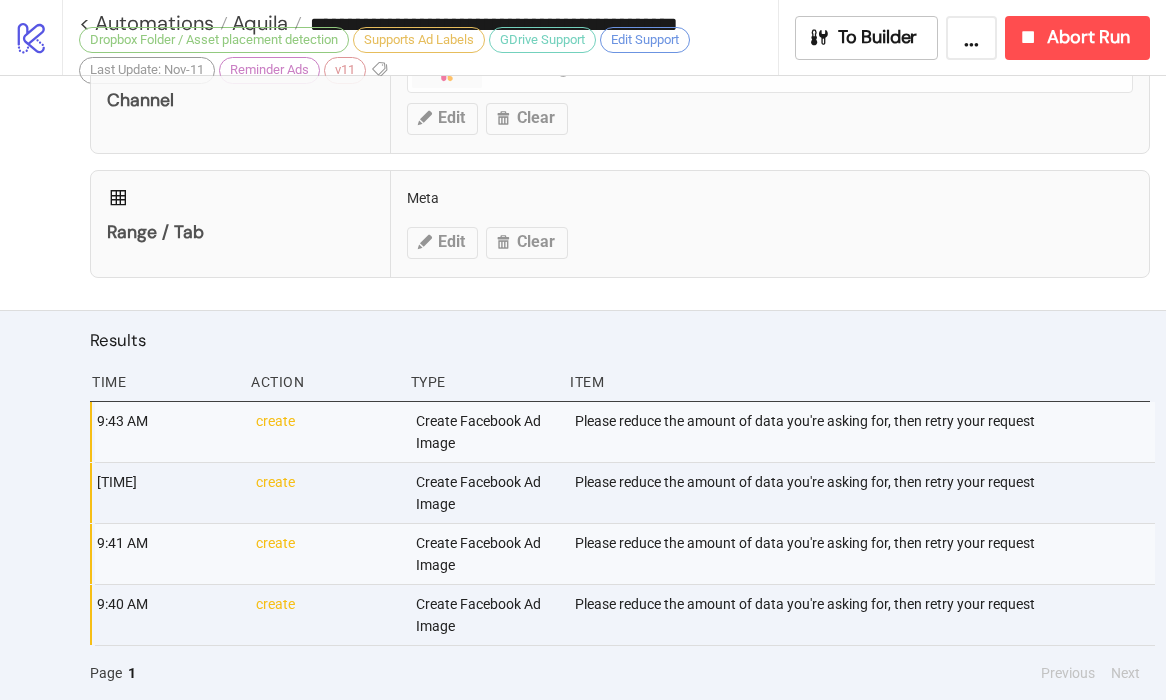 click on "Please reduce the amount of data you're asking for, then retry your request" at bounding box center [864, 432] 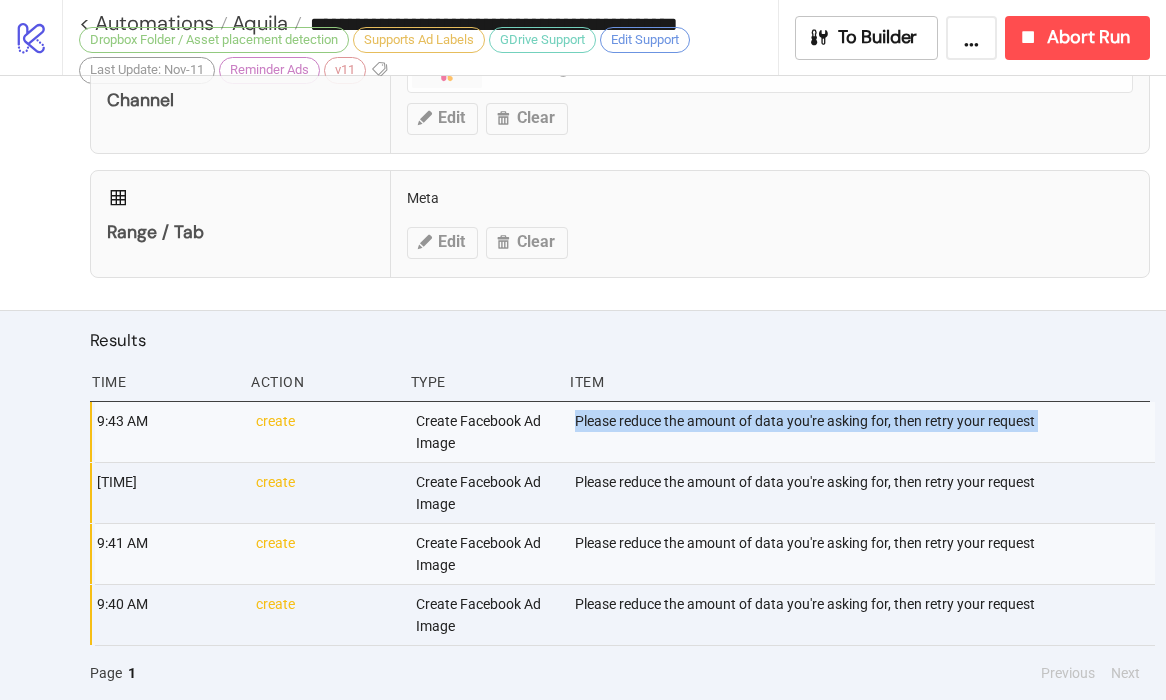 click on "Please reduce the amount of data you're asking for, then retry your request" at bounding box center [864, 432] 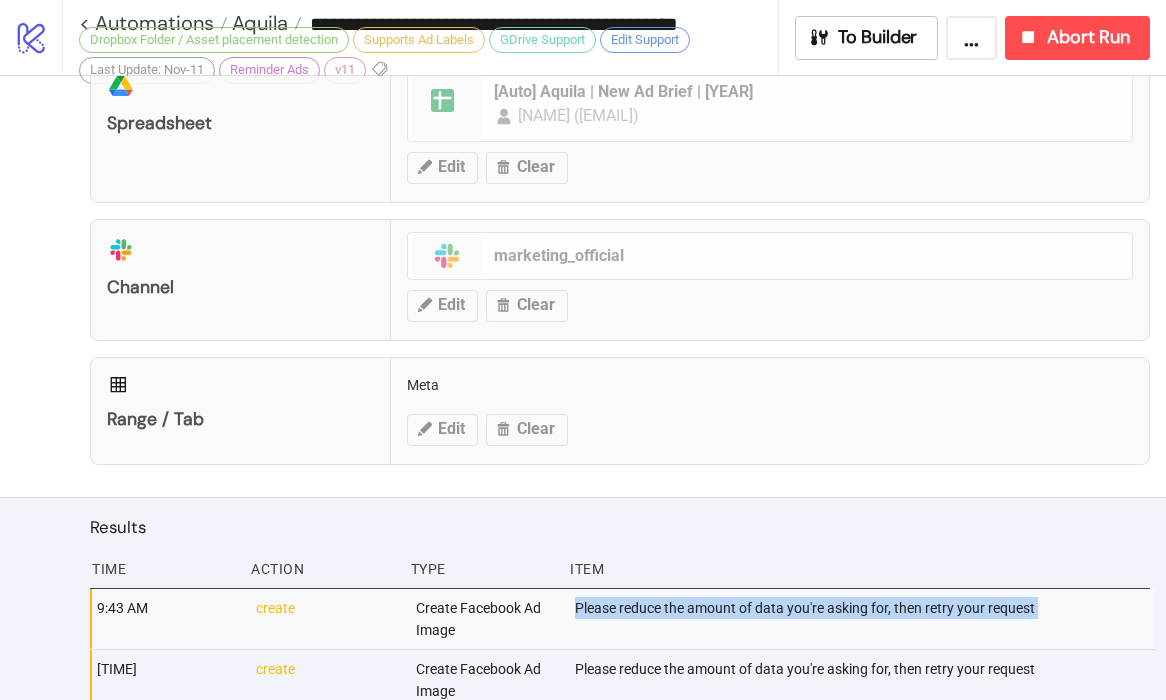 scroll, scrollTop: 1200, scrollLeft: 0, axis: vertical 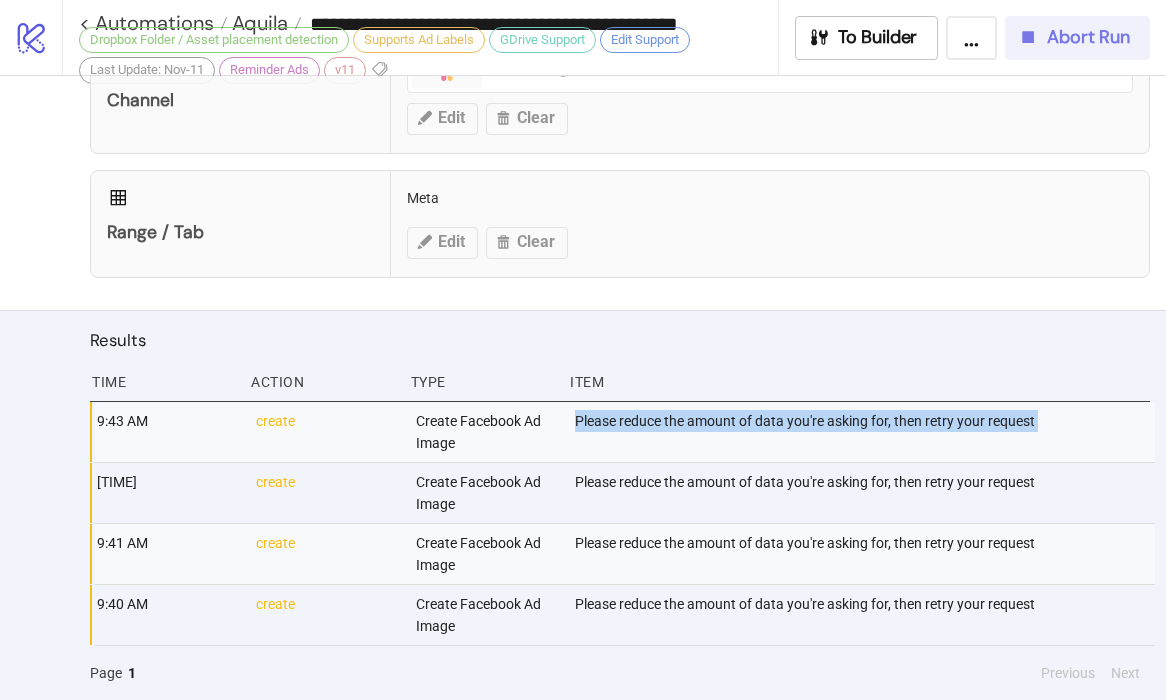 click on "Abort Run" at bounding box center [1077, 38] 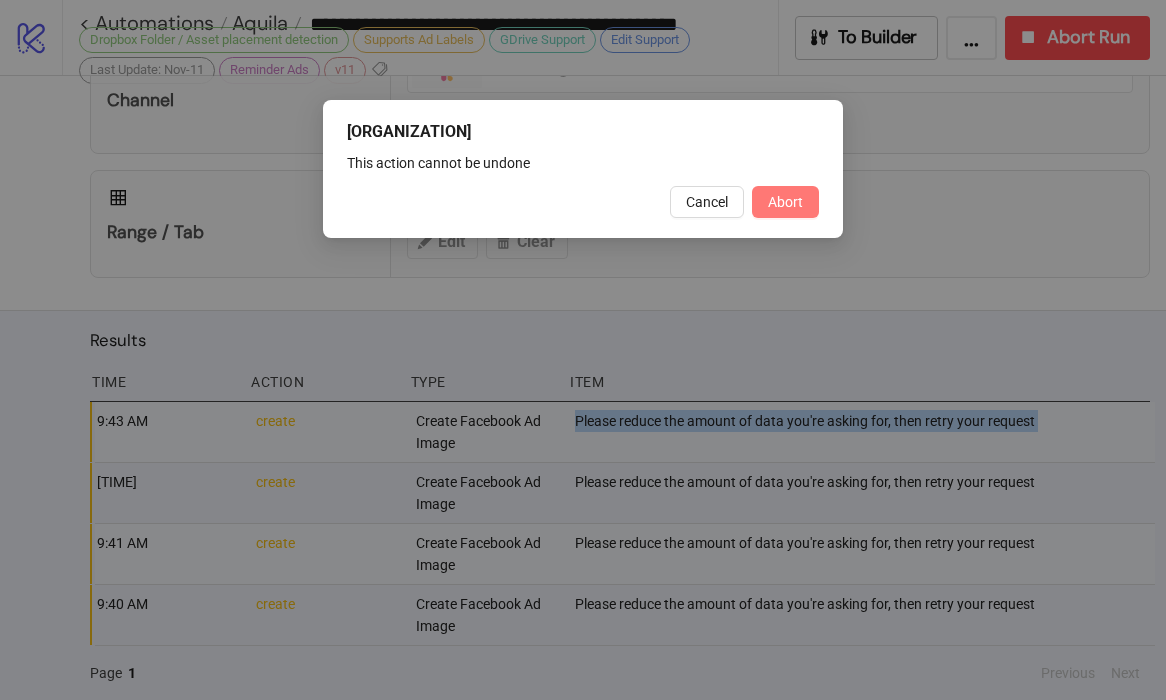 click on "Abort" at bounding box center [785, 202] 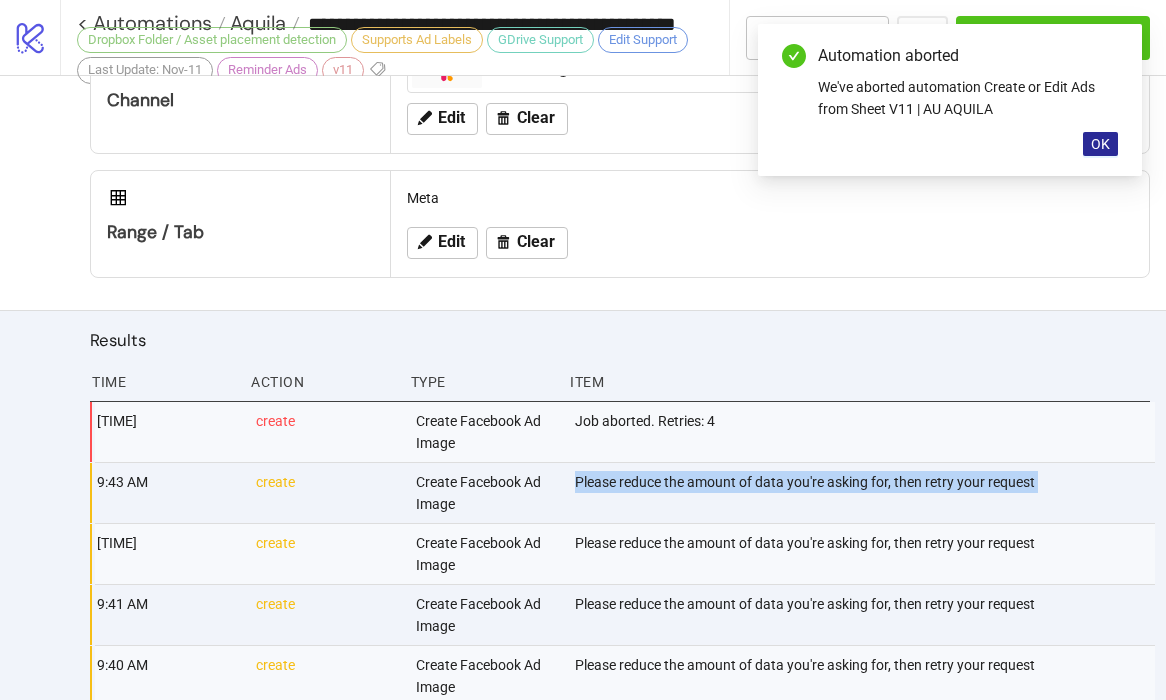 click on "OK" at bounding box center (1100, 144) 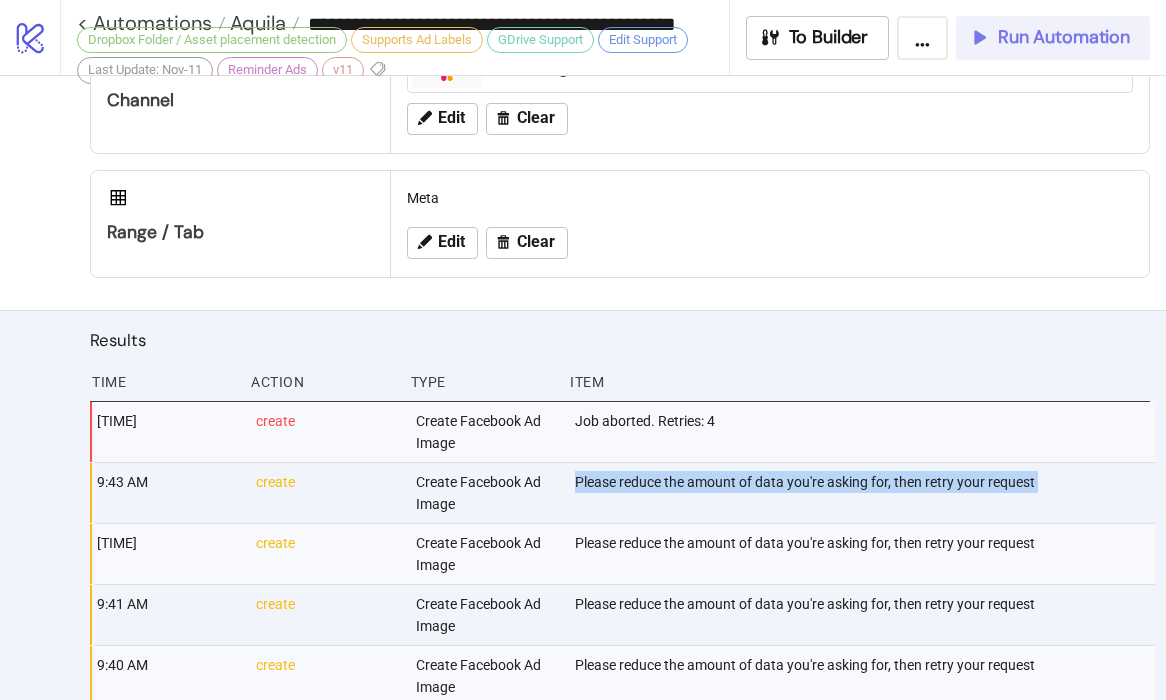 click on "Run Automation" at bounding box center (1053, 38) 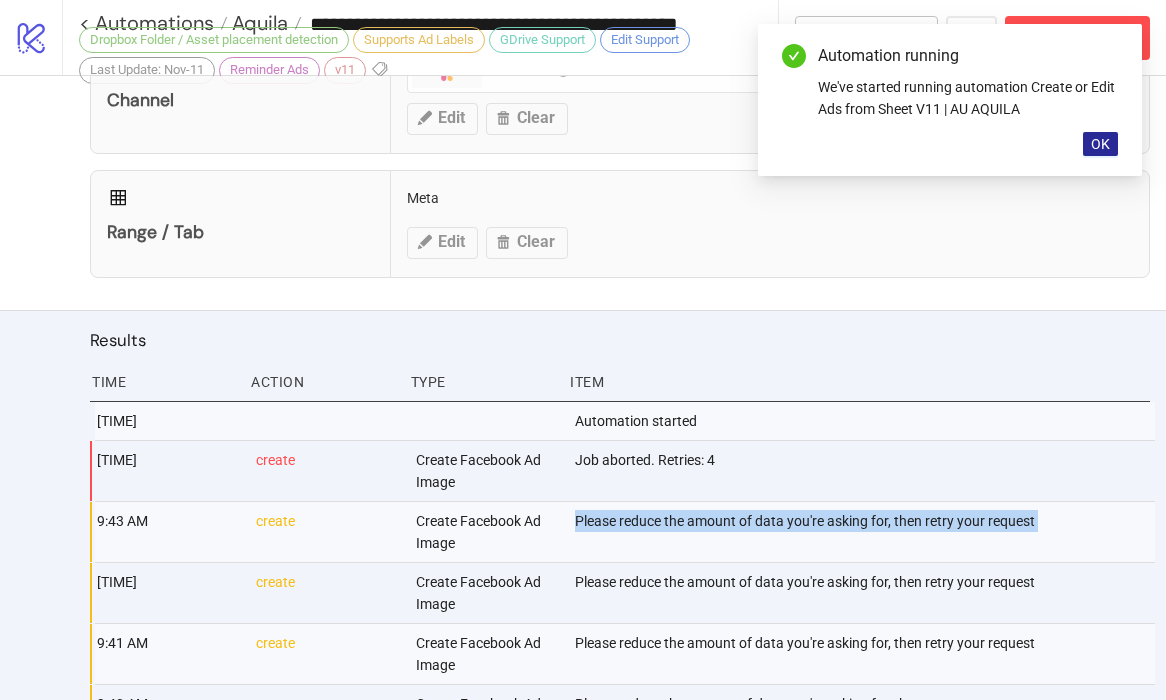 click on "OK" at bounding box center [1100, 144] 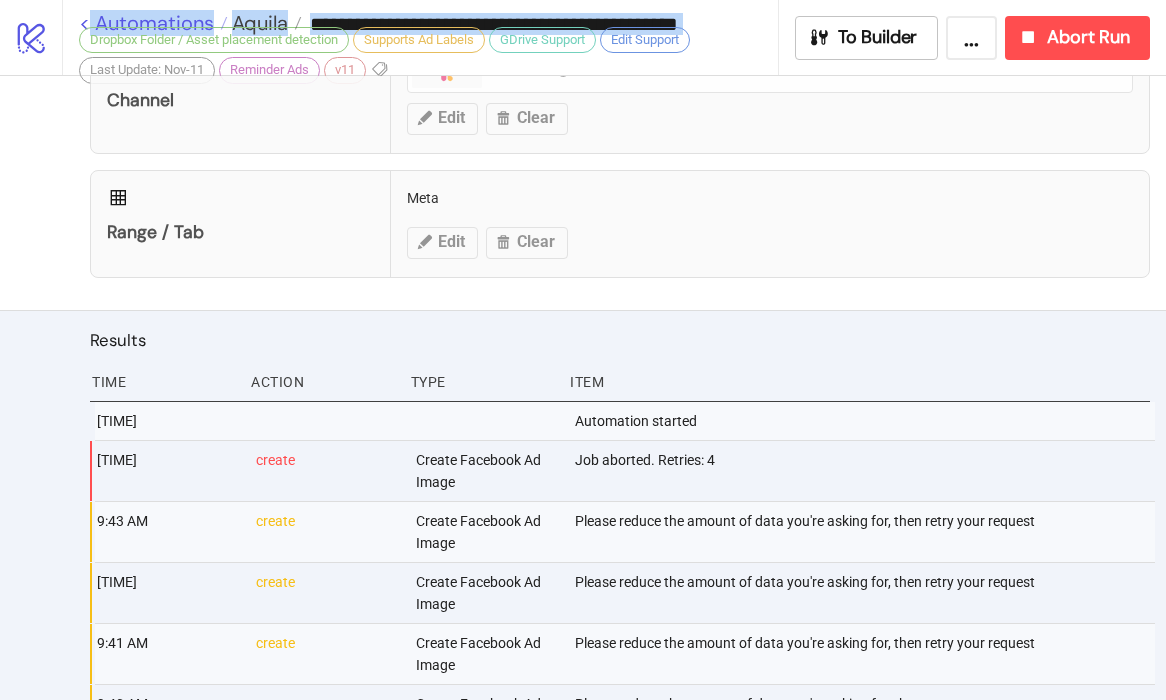click on "**********" at bounding box center (420, 37) 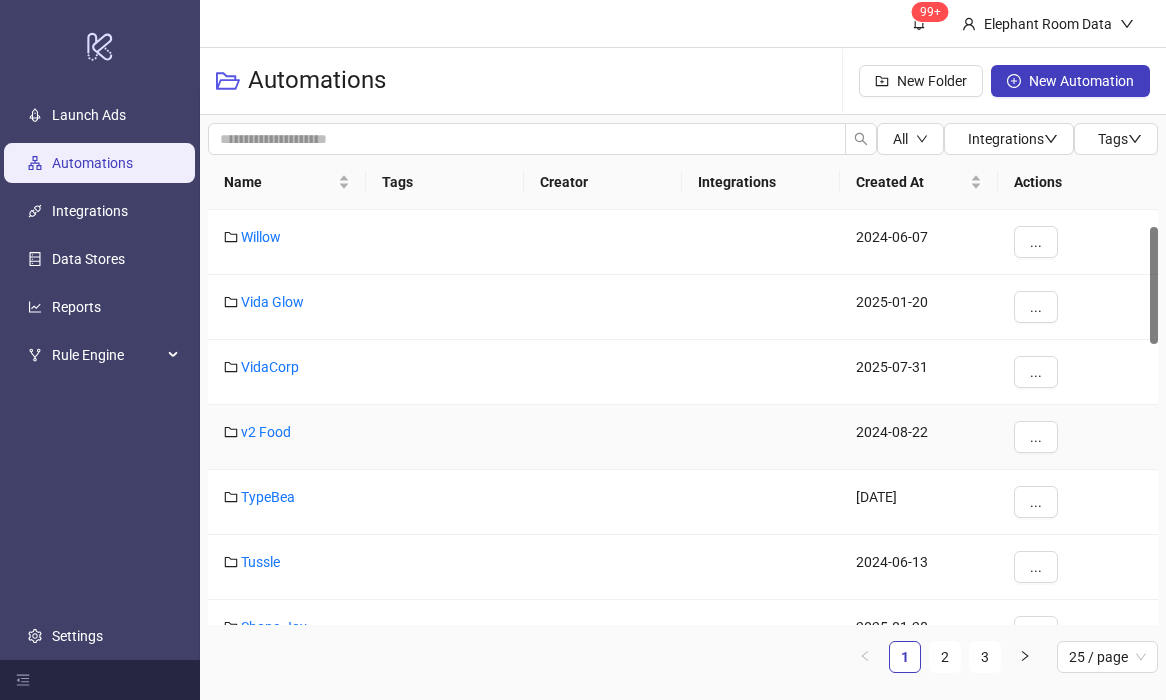 scroll, scrollTop: 63, scrollLeft: 0, axis: vertical 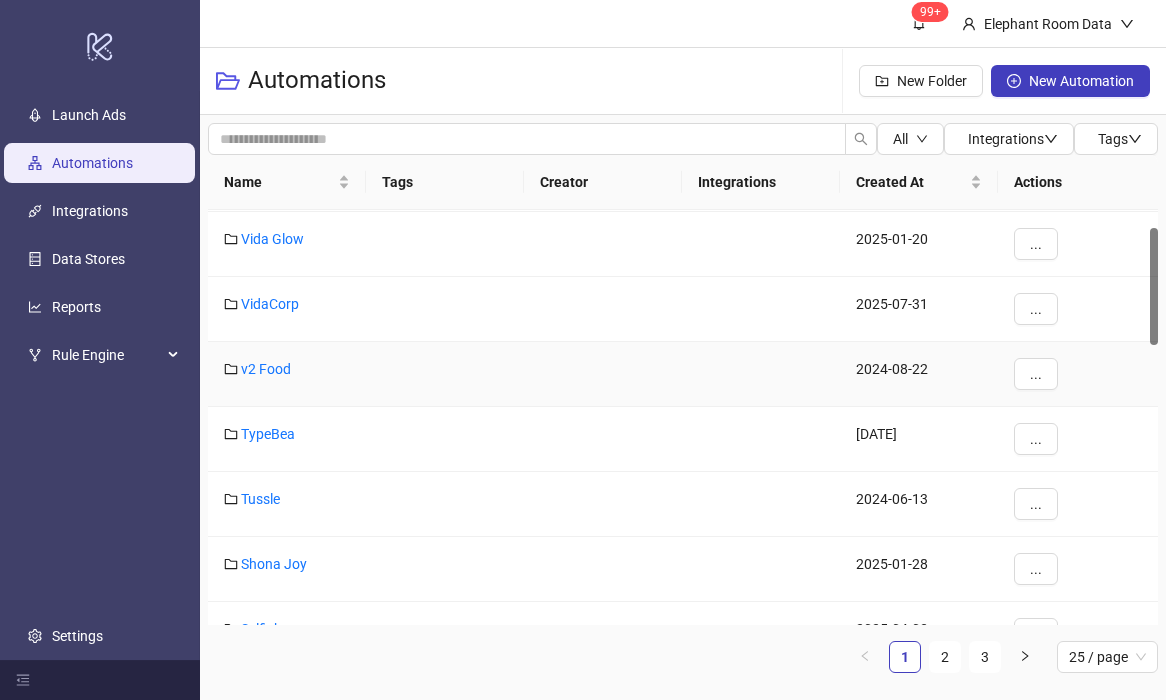 click at bounding box center [445, 374] 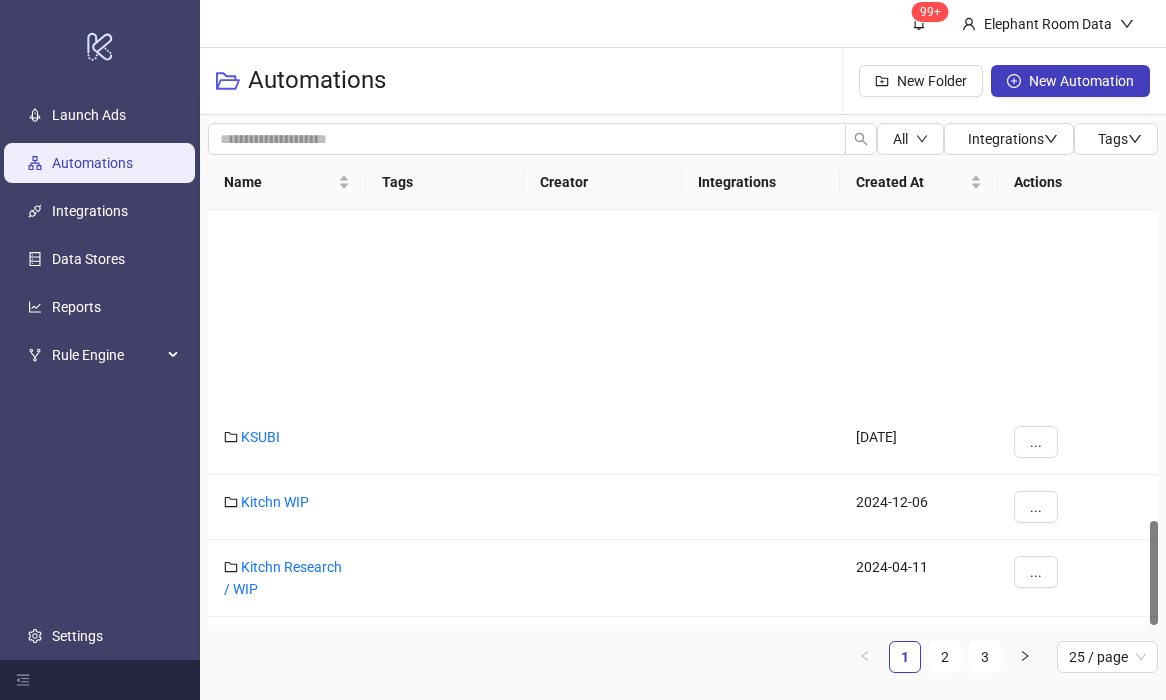 scroll, scrollTop: 1234, scrollLeft: 0, axis: vertical 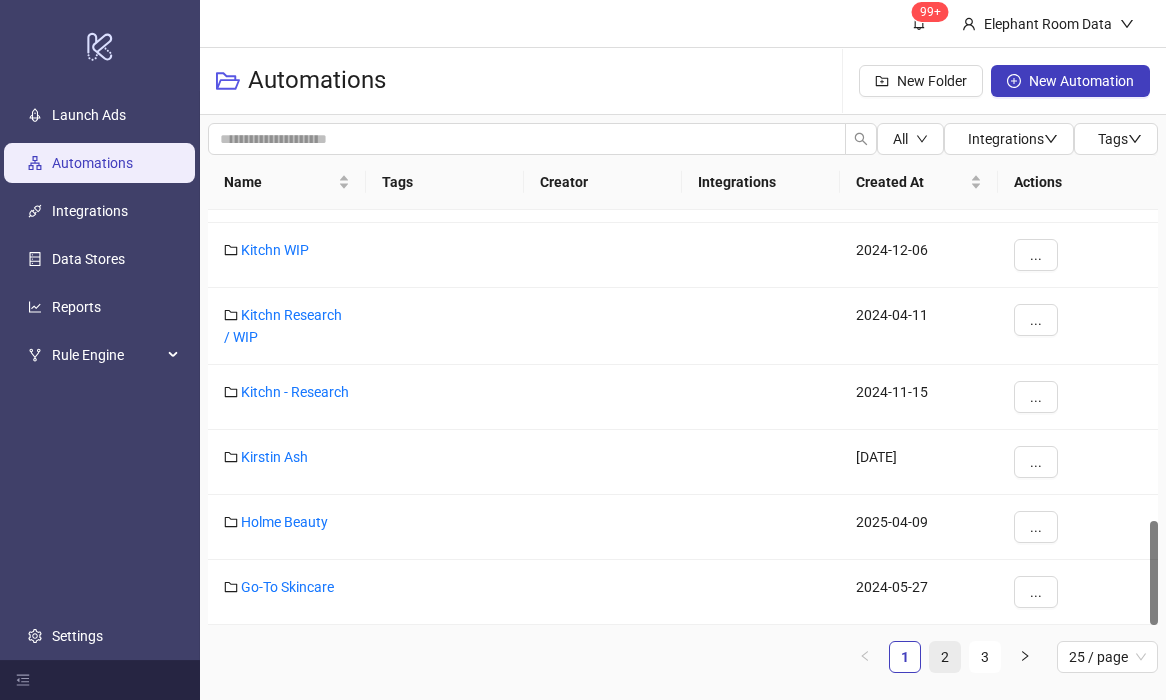 click on "2" at bounding box center [945, 657] 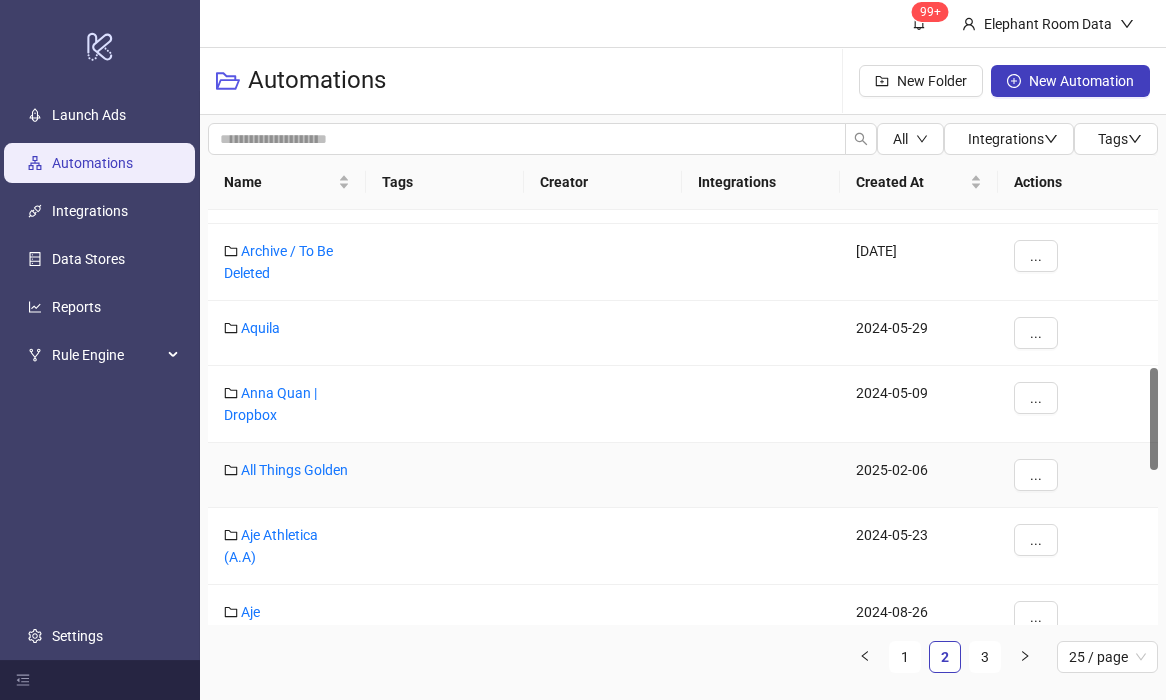 scroll, scrollTop: 610, scrollLeft: 0, axis: vertical 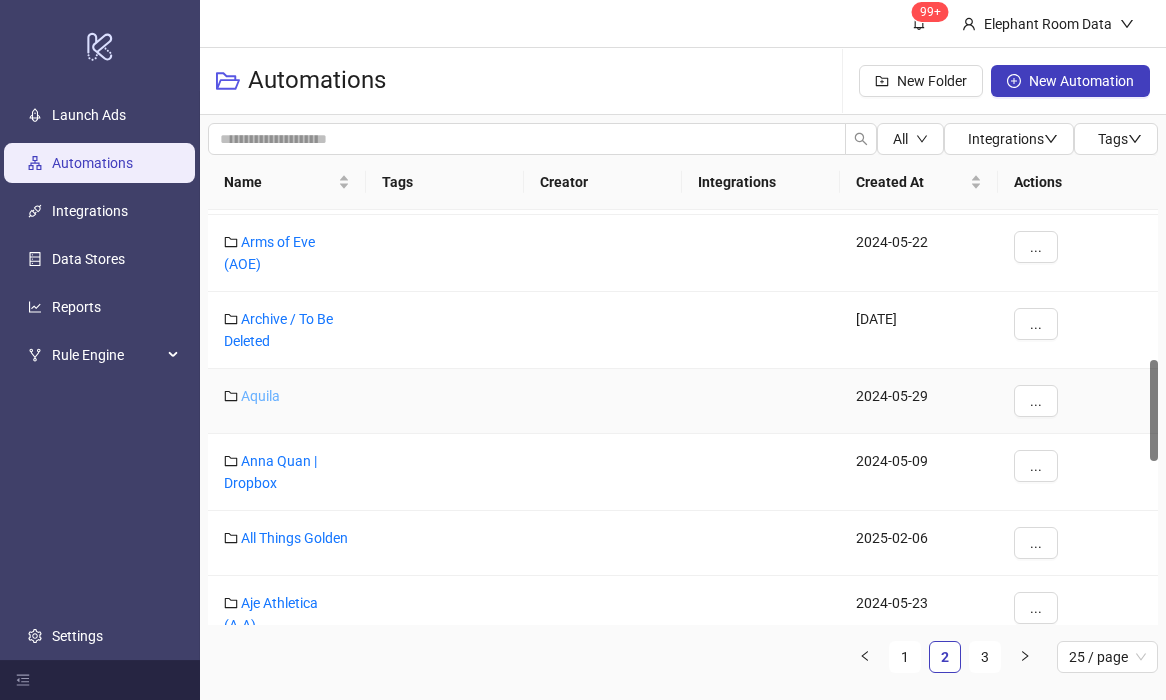 click on "Aquila" at bounding box center (260, 396) 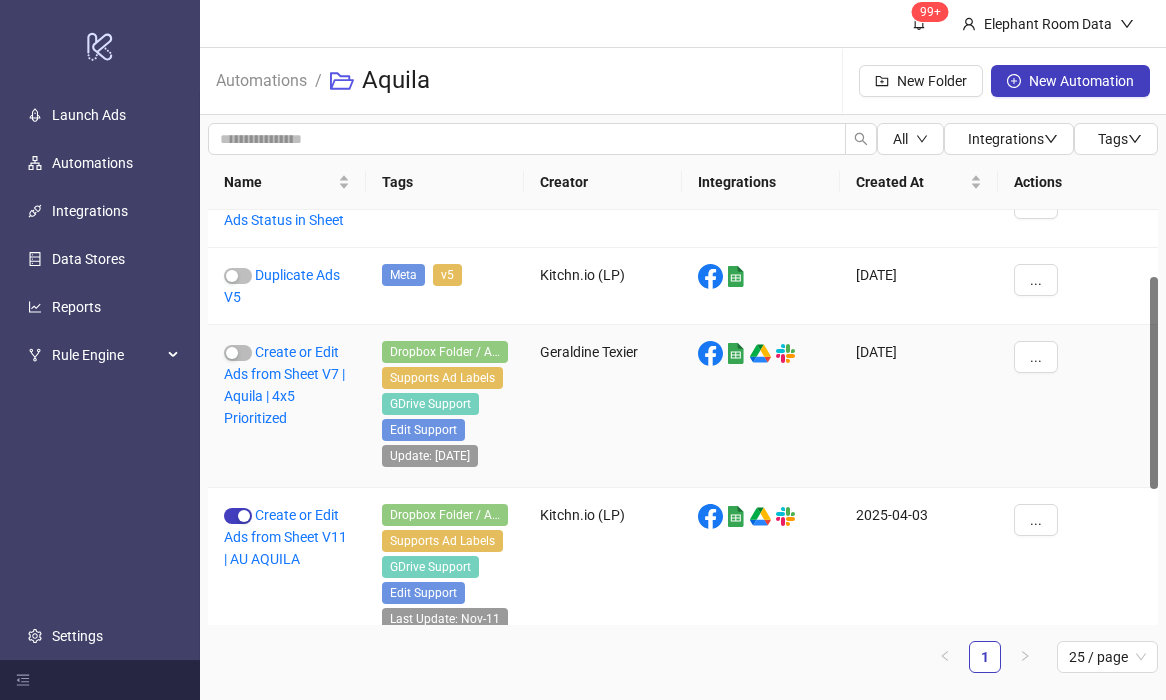 scroll, scrollTop: 146, scrollLeft: 0, axis: vertical 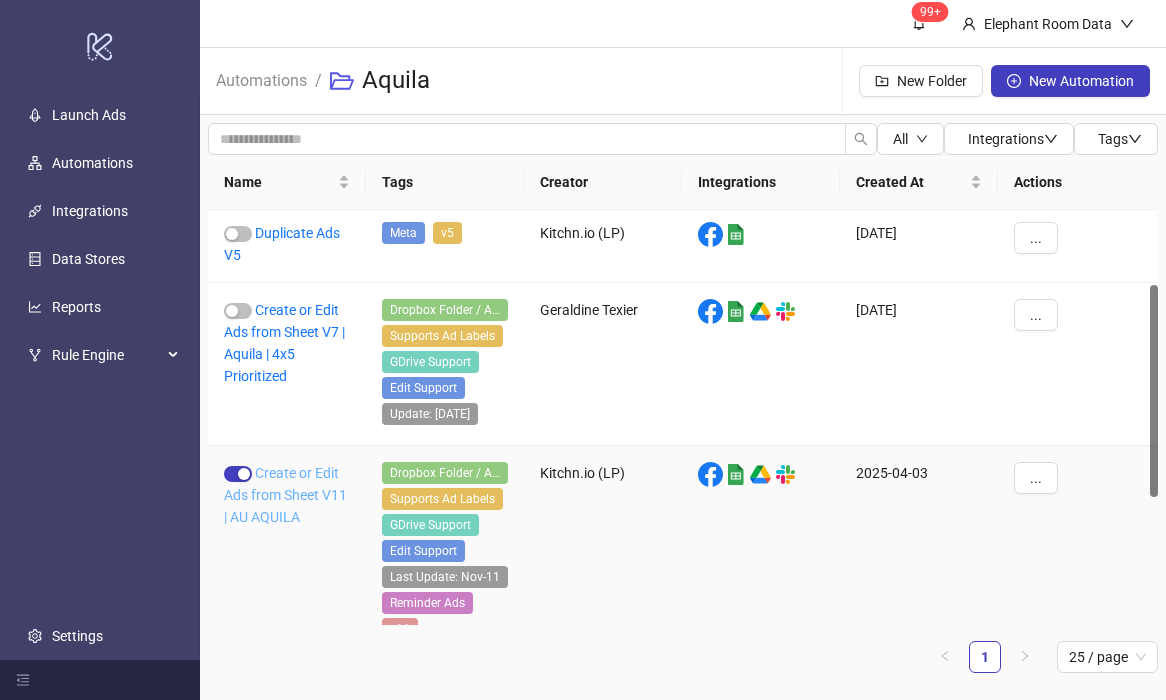 click on "Create or Edit Ads from Sheet V11  | AU AQUILA" at bounding box center [285, 495] 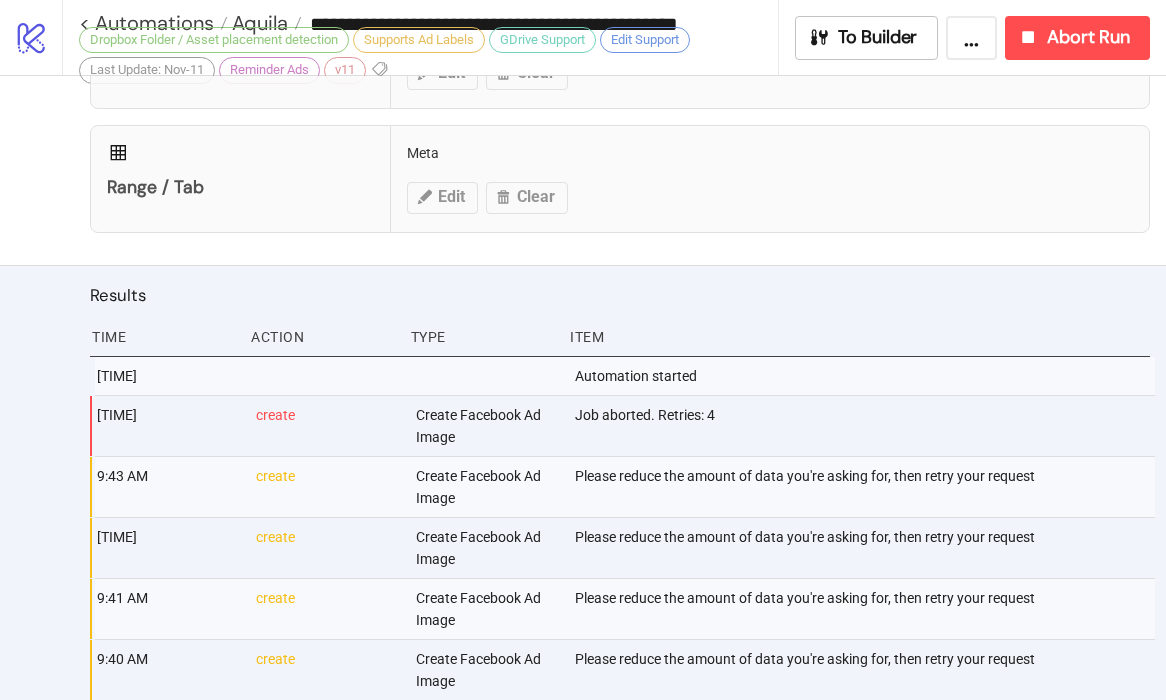 scroll, scrollTop: 1300, scrollLeft: 0, axis: vertical 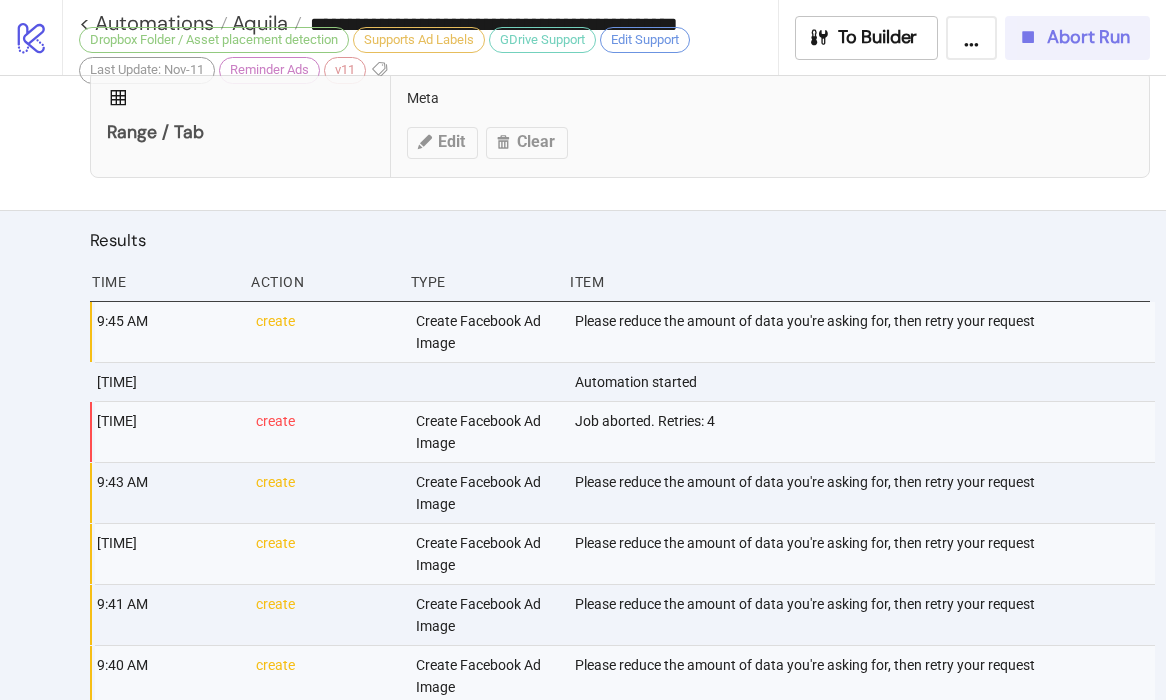 click on "Abort Run" at bounding box center (1088, 37) 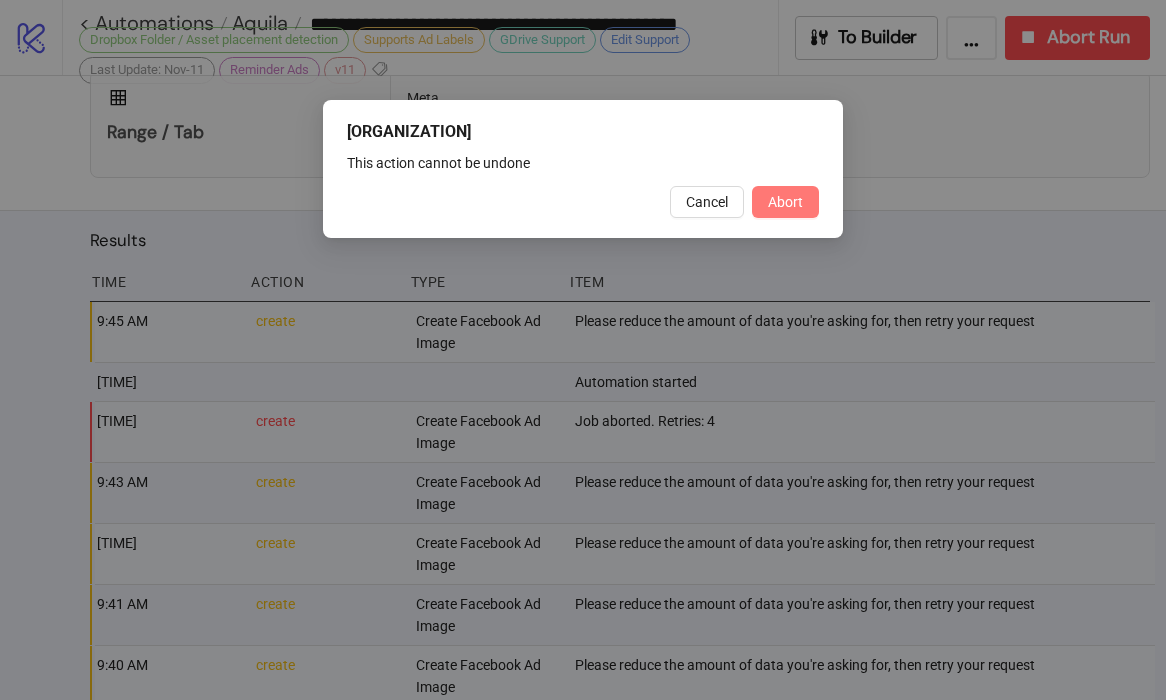 click on "Abort" at bounding box center [785, 202] 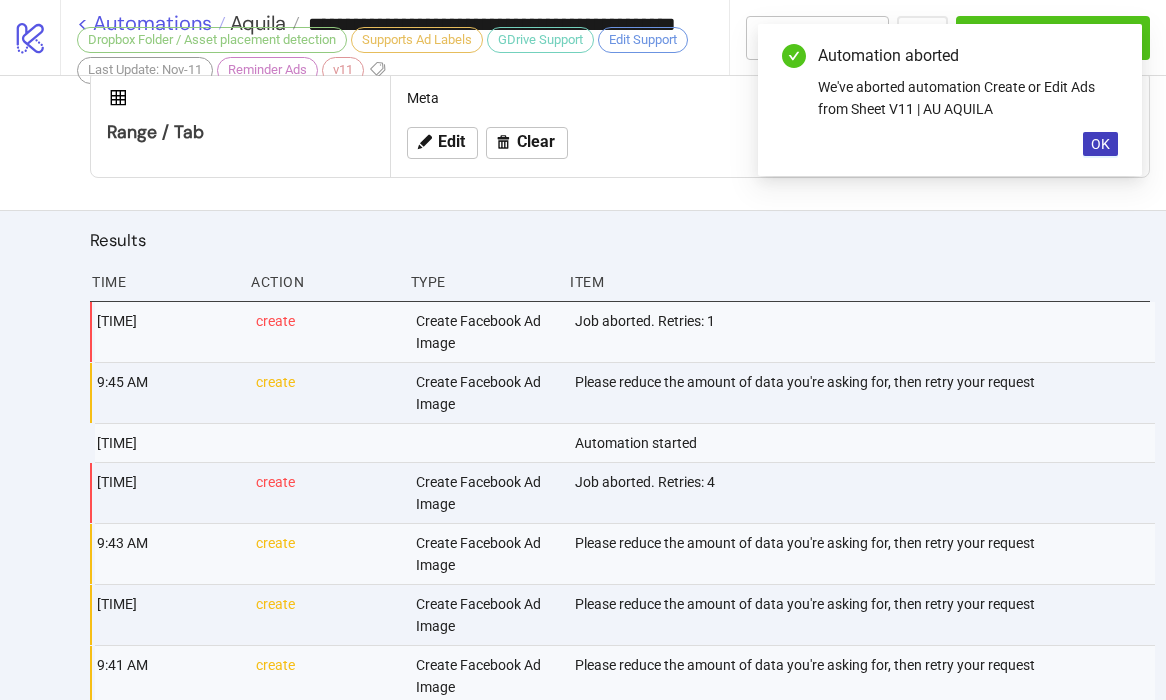 click on "< Automations" at bounding box center [151, 23] 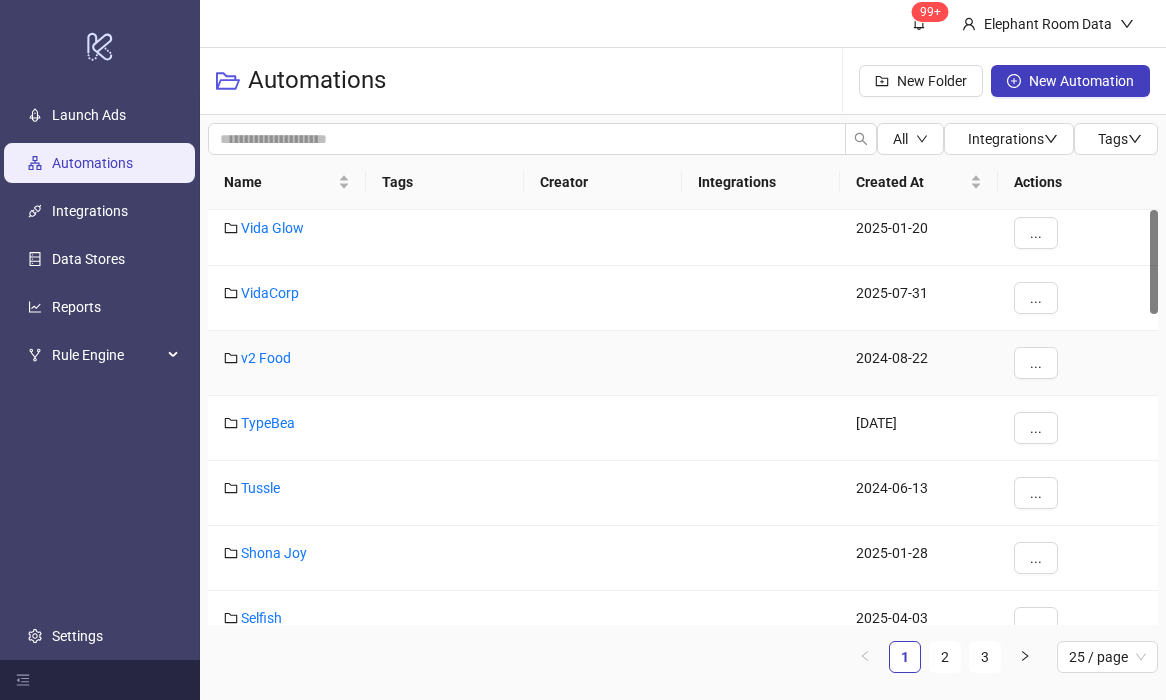 scroll, scrollTop: 0, scrollLeft: 0, axis: both 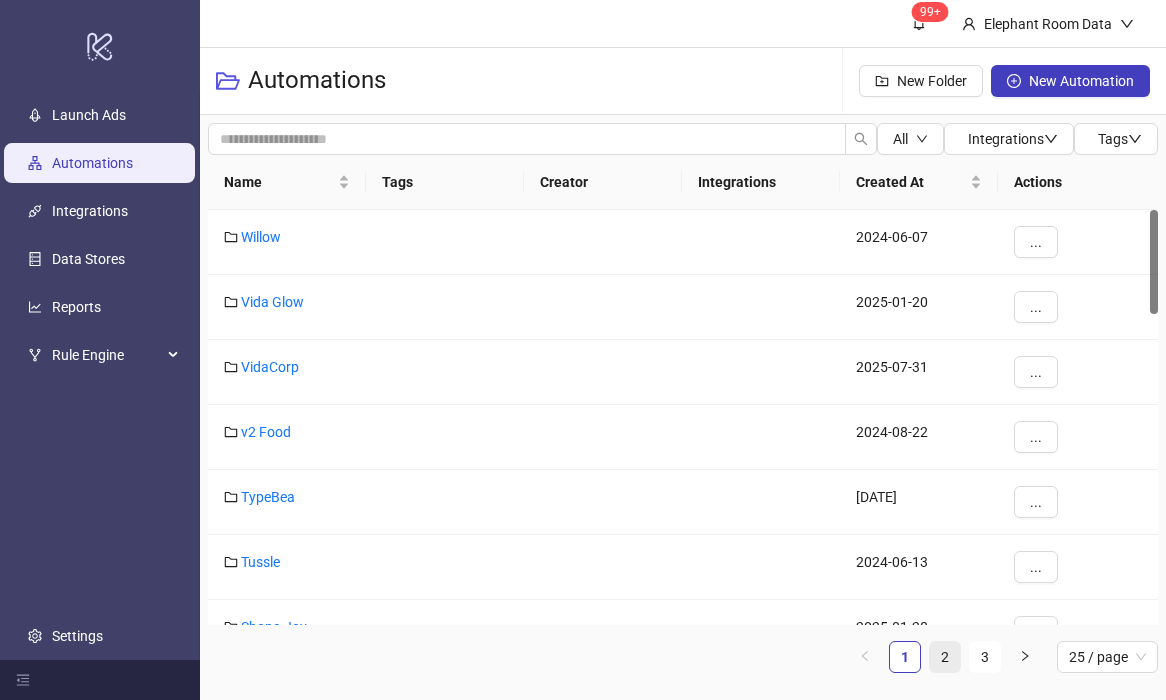 click on "2" at bounding box center (945, 657) 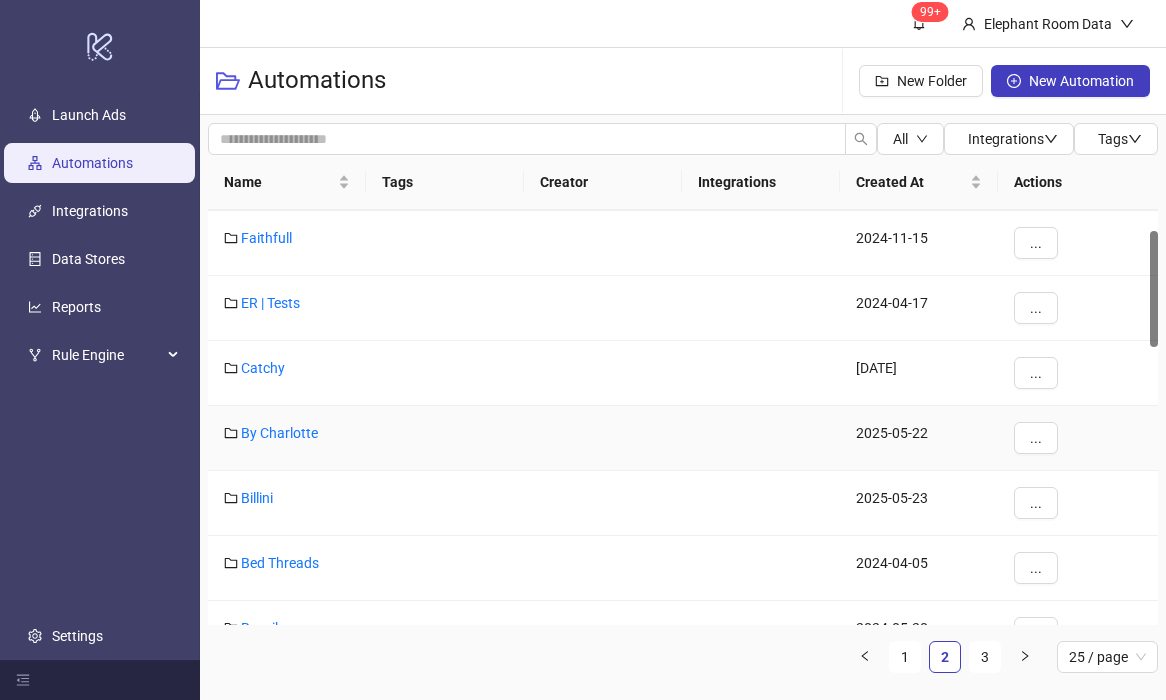 scroll, scrollTop: 134, scrollLeft: 0, axis: vertical 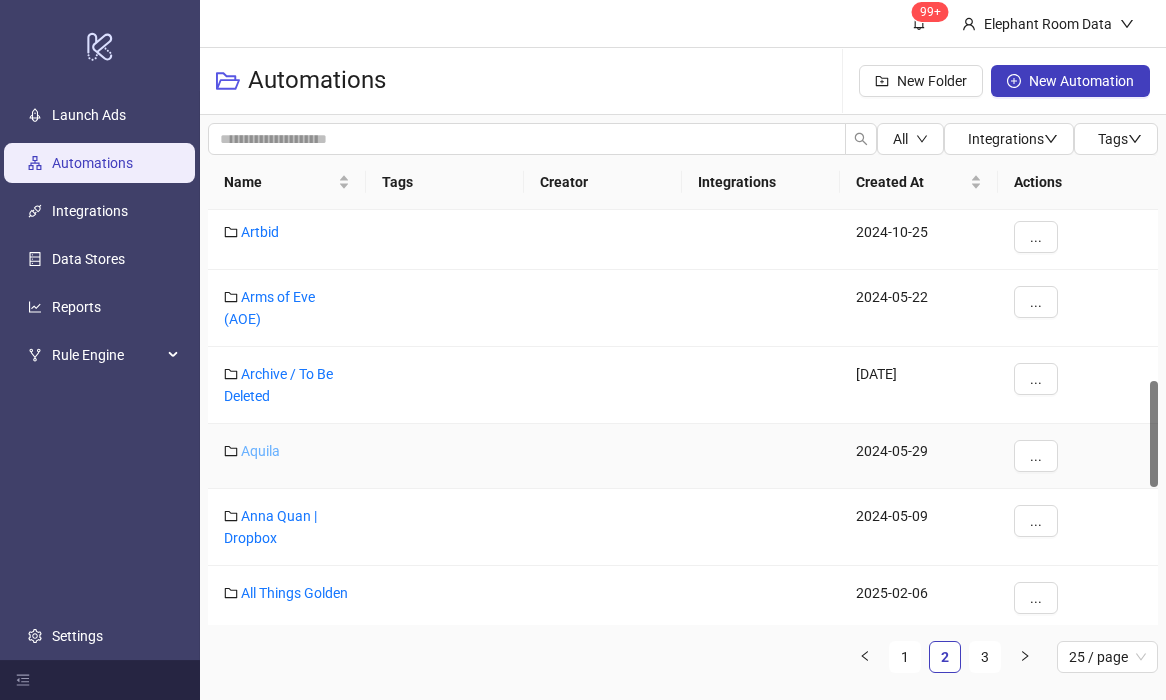 click on "Aquila" at bounding box center [260, 451] 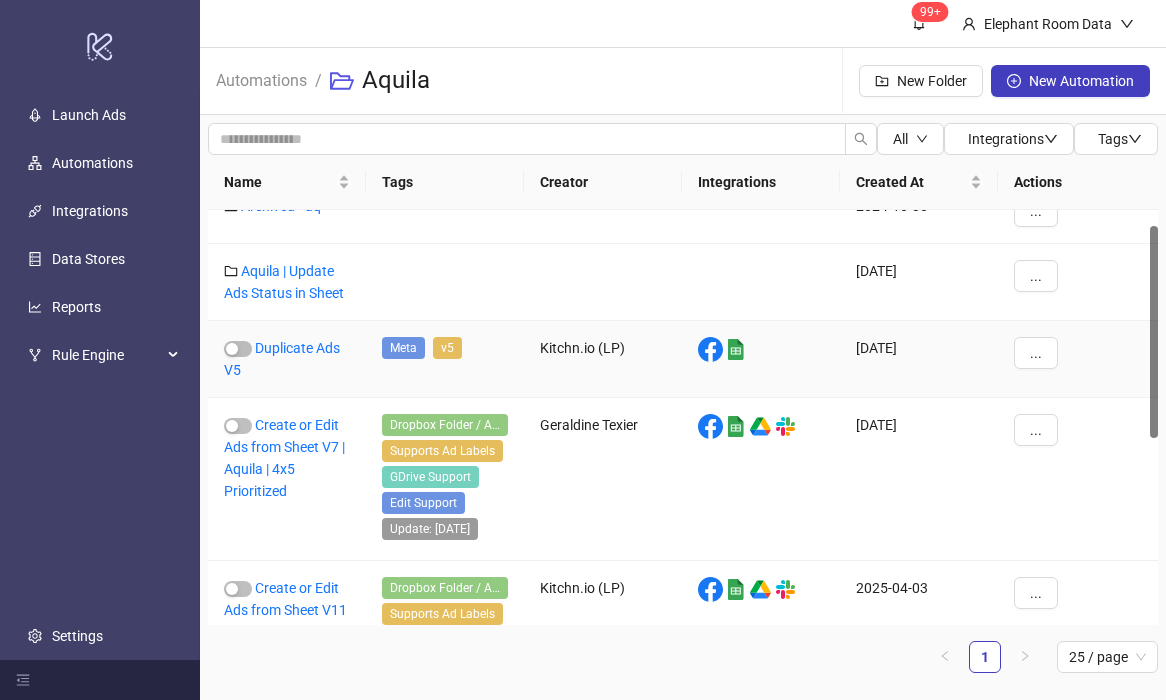 scroll, scrollTop: 32, scrollLeft: 0, axis: vertical 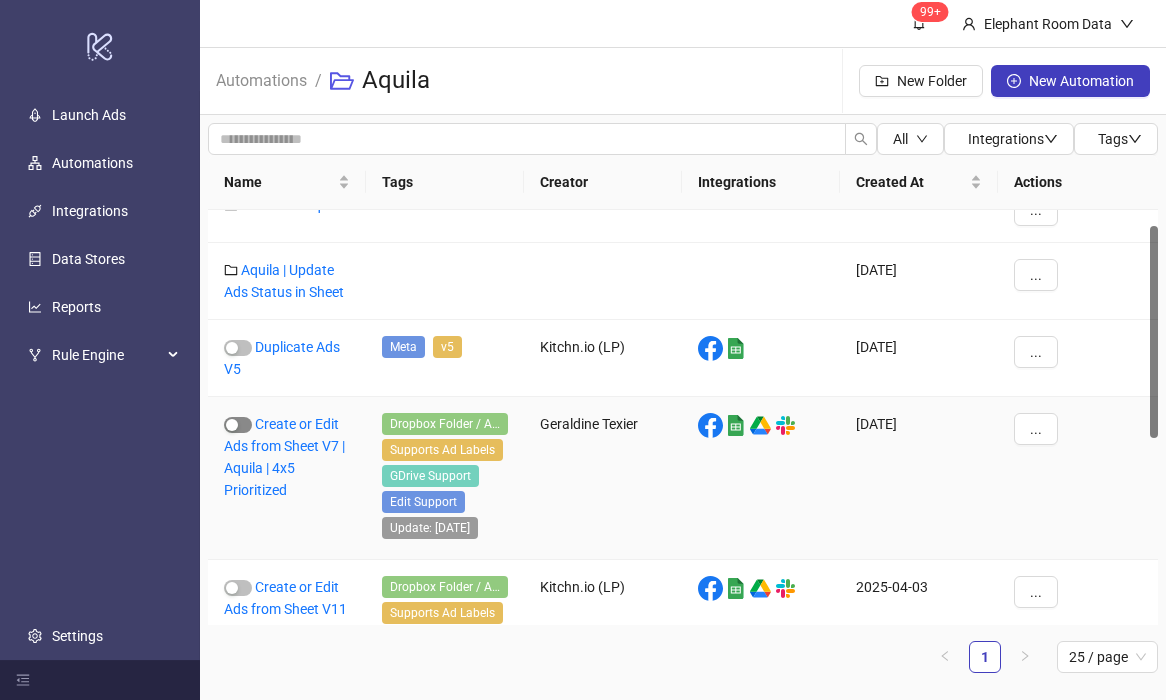 click at bounding box center [238, 425] 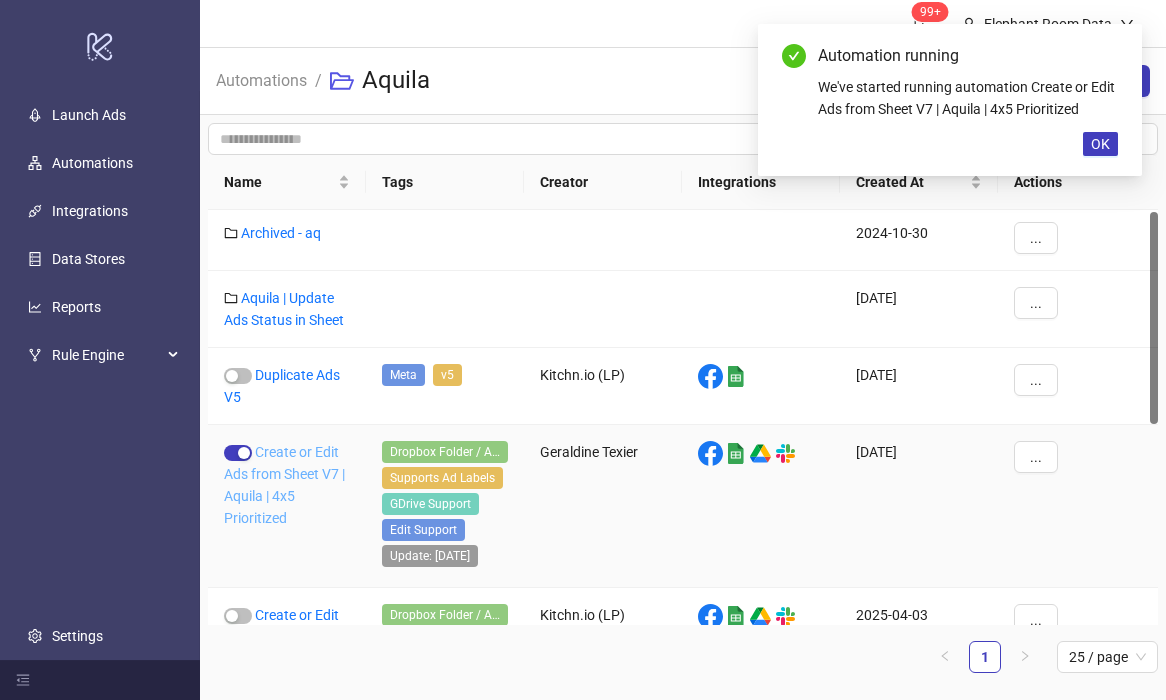 scroll, scrollTop: 0, scrollLeft: 0, axis: both 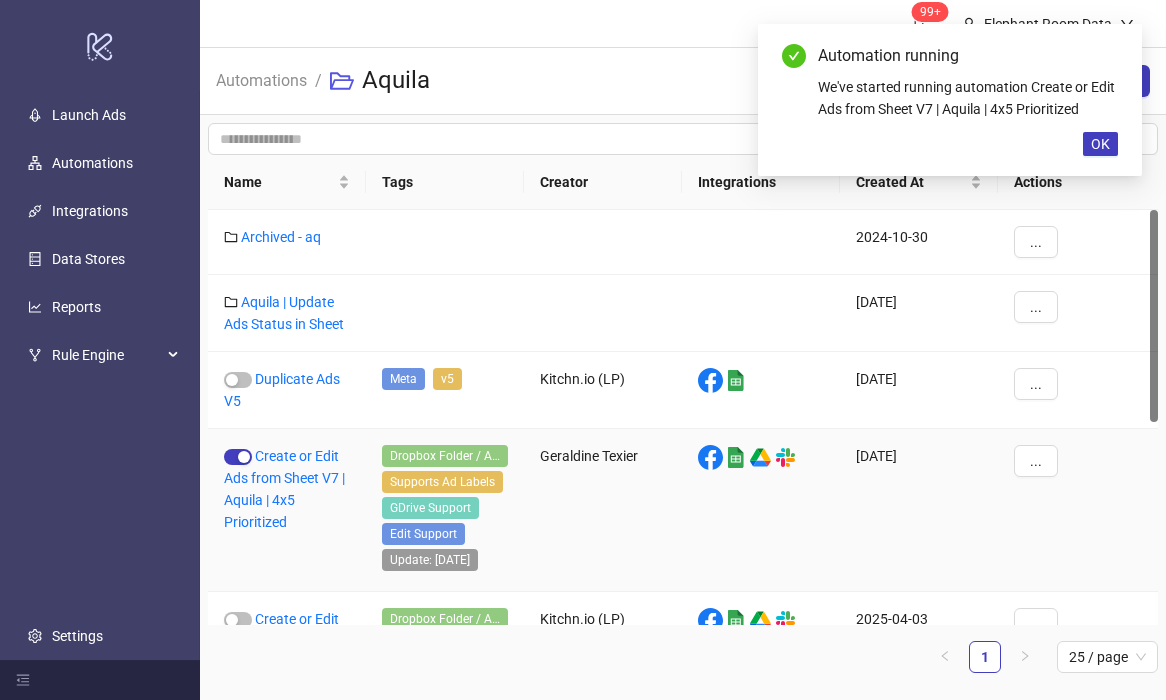 click on "Create or Edit Ads from Sheet V7 | Aquila | 4x5 Prioritized" at bounding box center (287, 510) 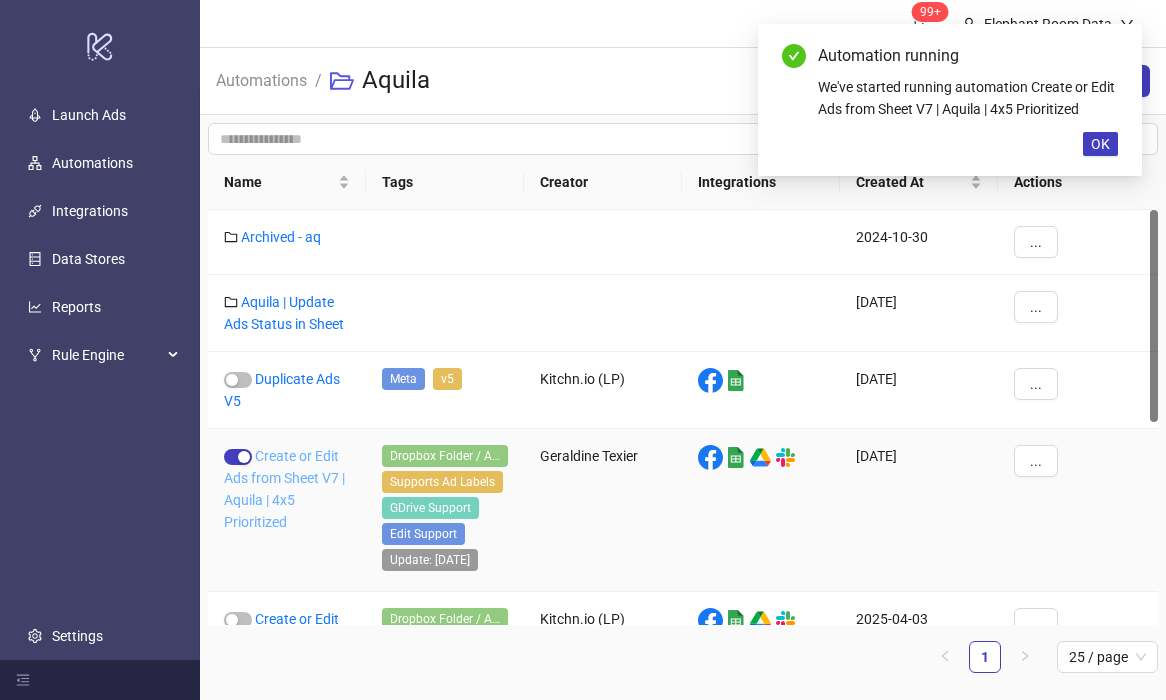 click on "Create or Edit Ads from Sheet V7 | Aquila | 4x5 Prioritized" at bounding box center [284, 489] 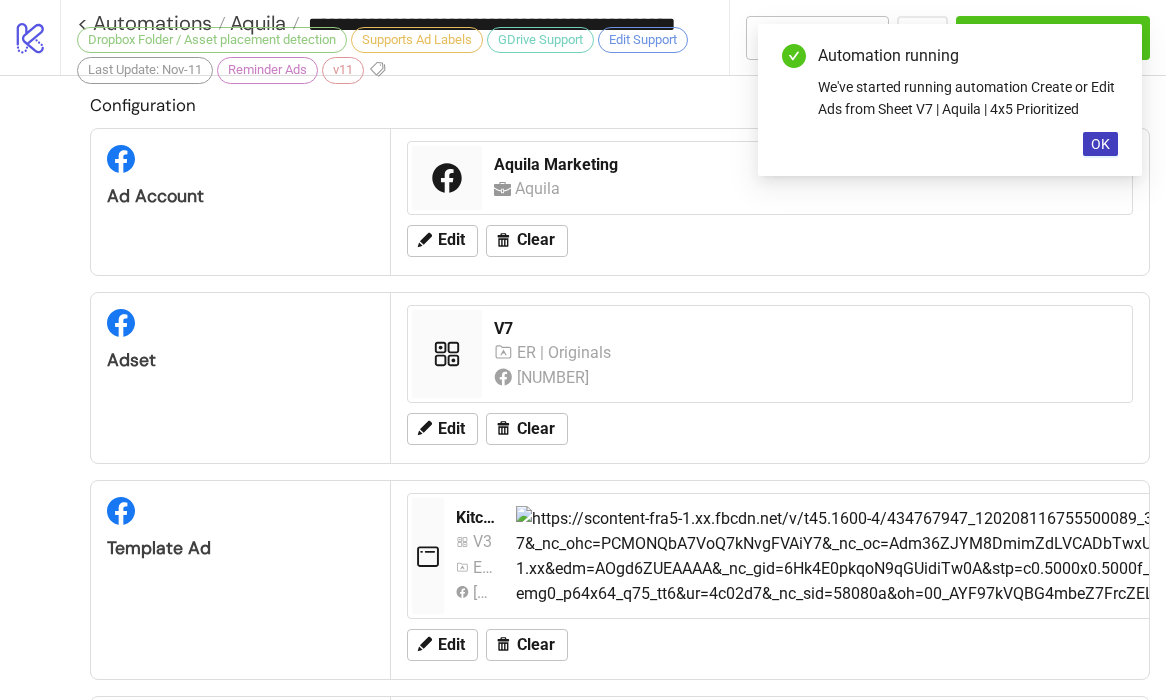 type on "**********" 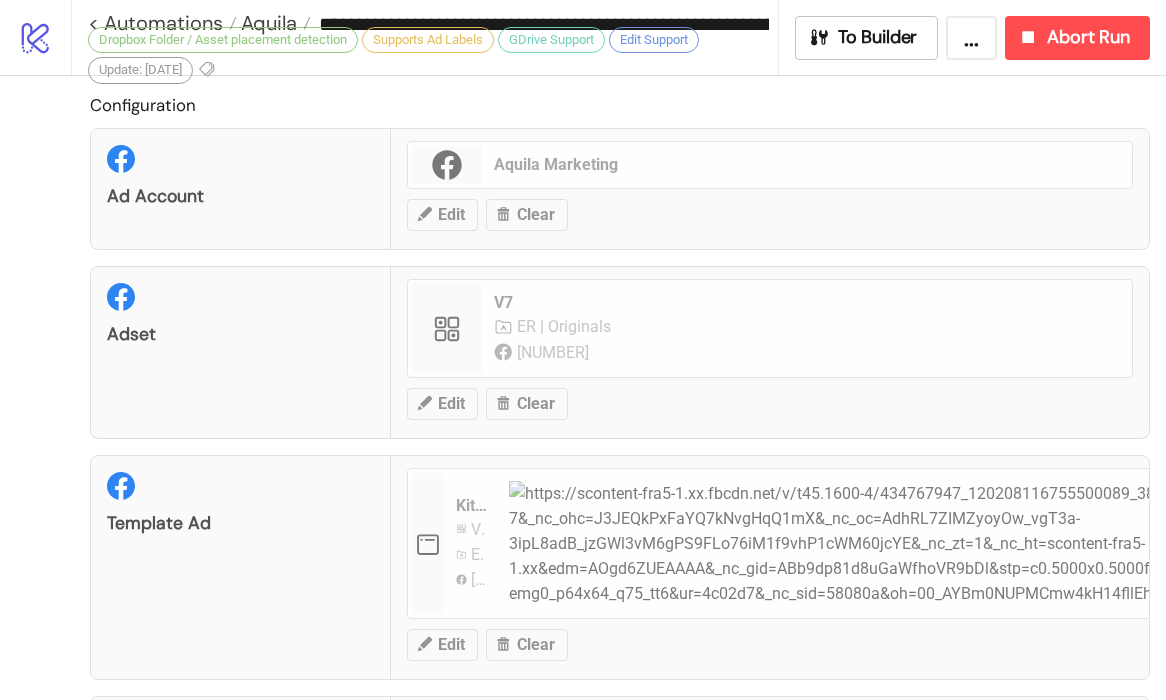 click on "[NUMBER]" at bounding box center (620, 352) 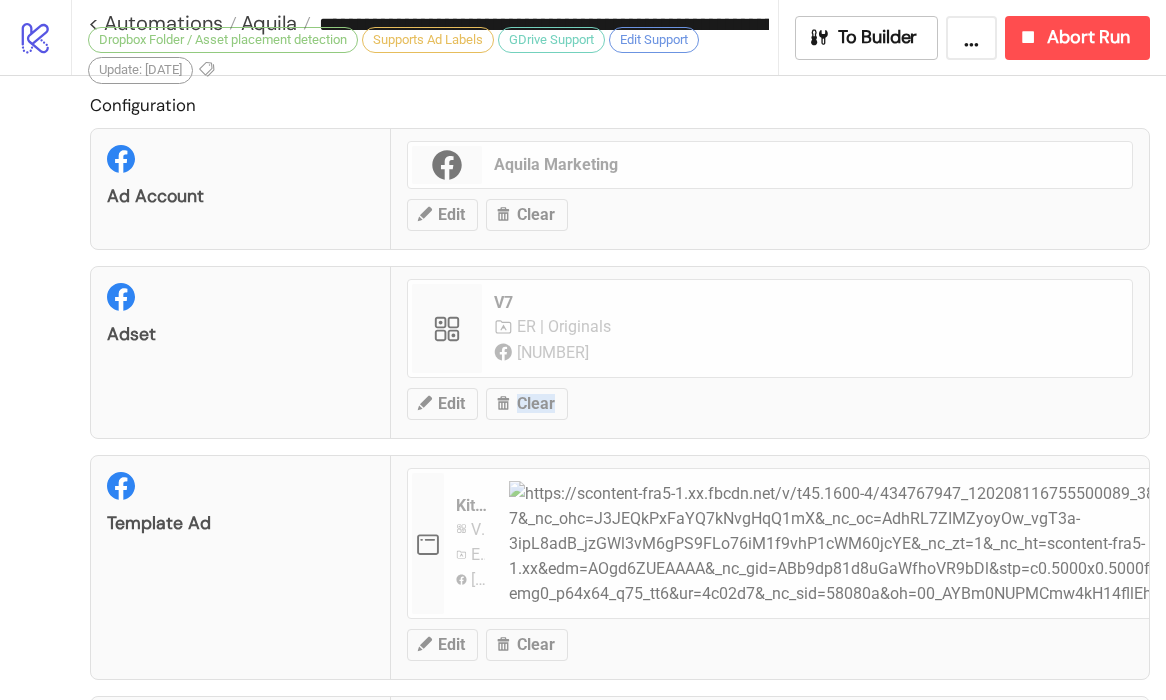 click on "[NUMBER]" at bounding box center (620, 352) 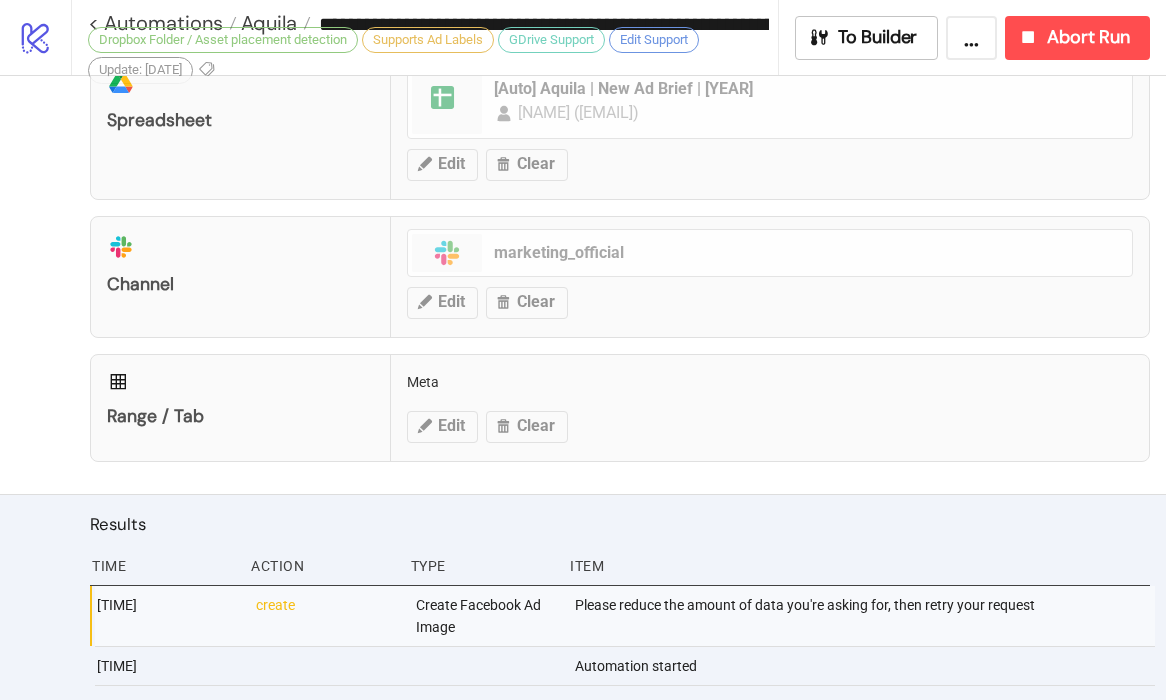 scroll, scrollTop: 1056, scrollLeft: 0, axis: vertical 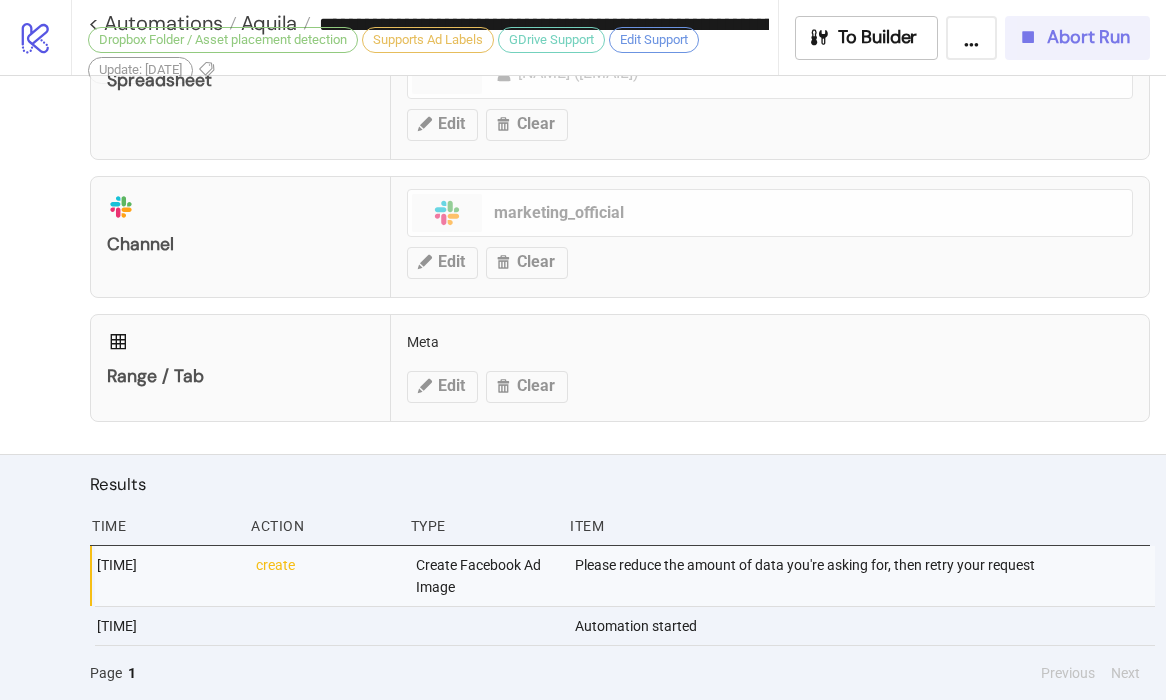 click on "Abort Run" at bounding box center [1077, 38] 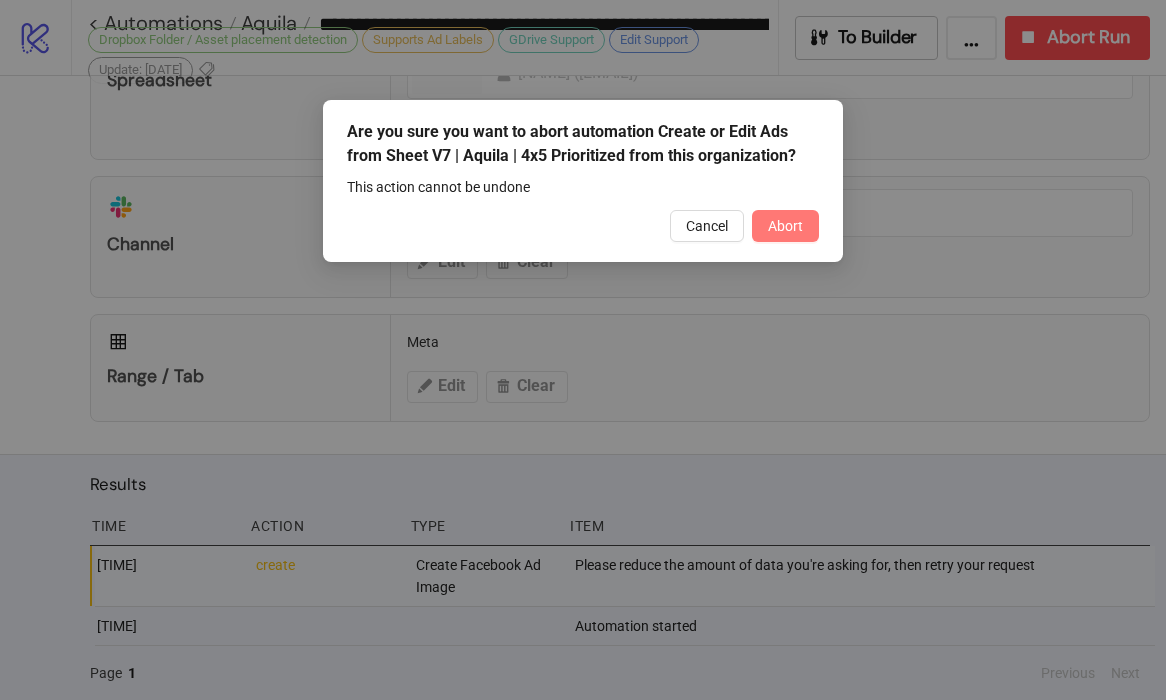 click on "Abort" at bounding box center [785, 226] 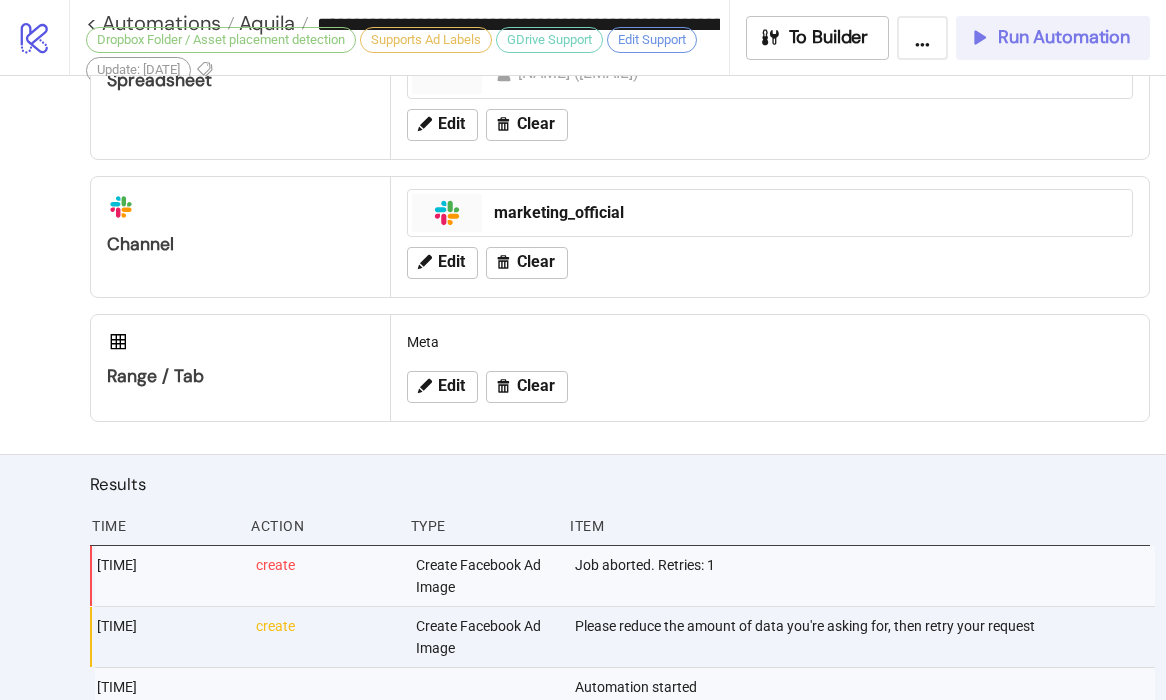 scroll, scrollTop: 1117, scrollLeft: 0, axis: vertical 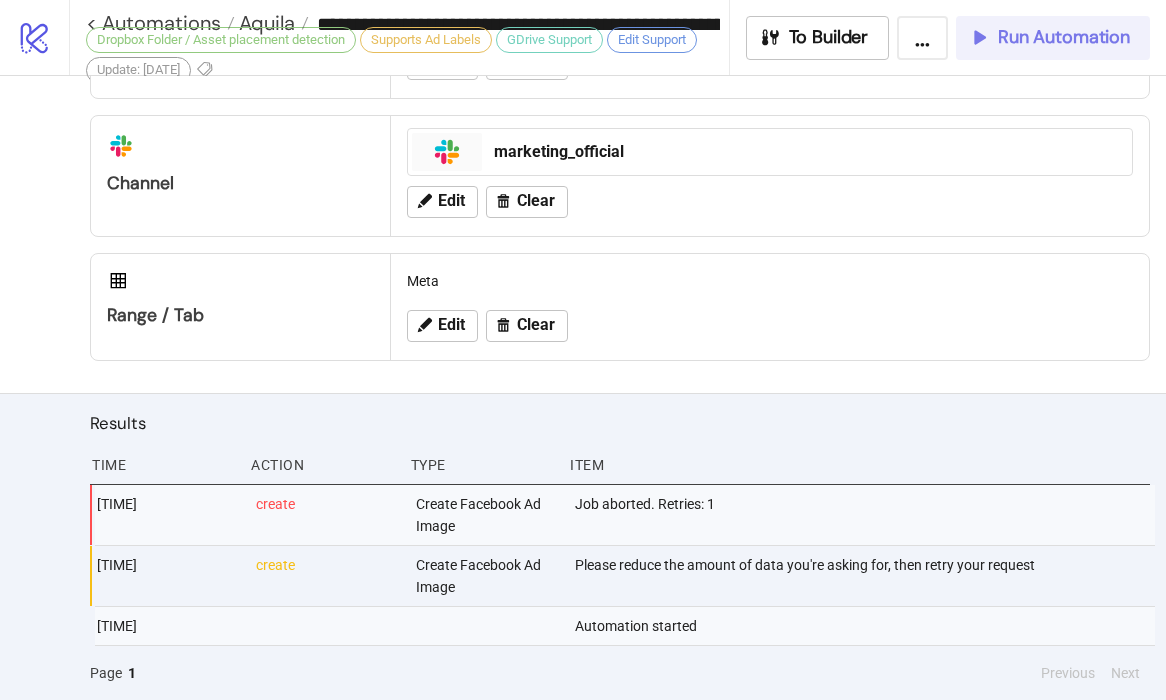 click on "Run Automation" at bounding box center [1064, 37] 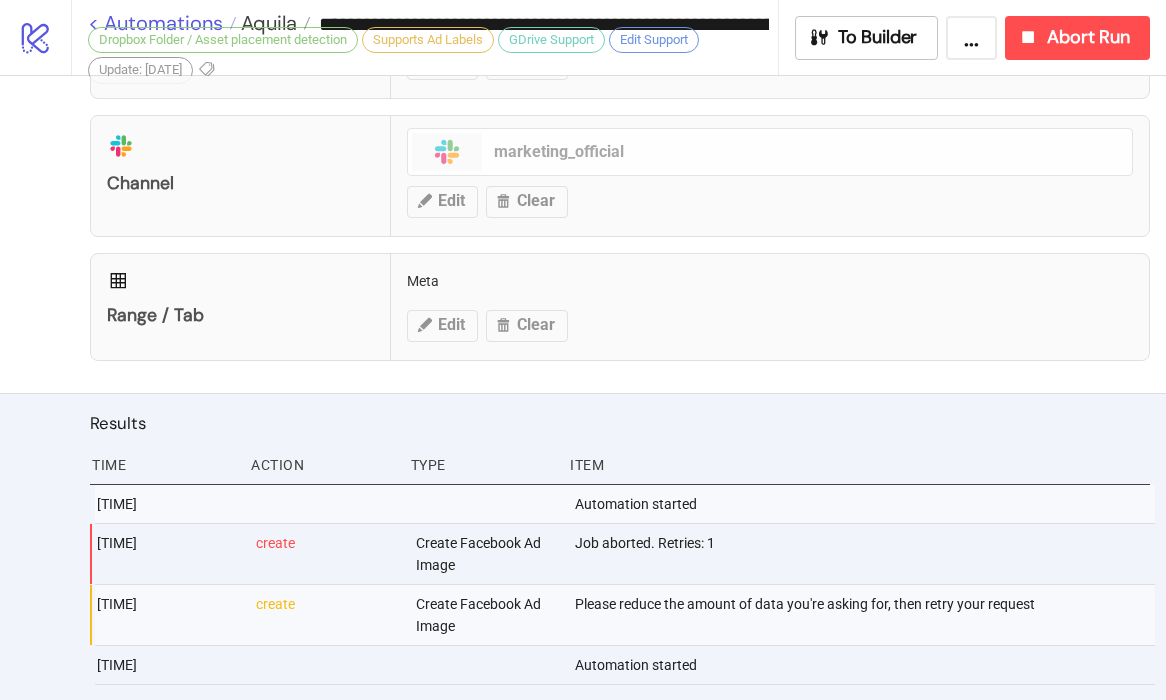 click on "< Automations" at bounding box center [162, 23] 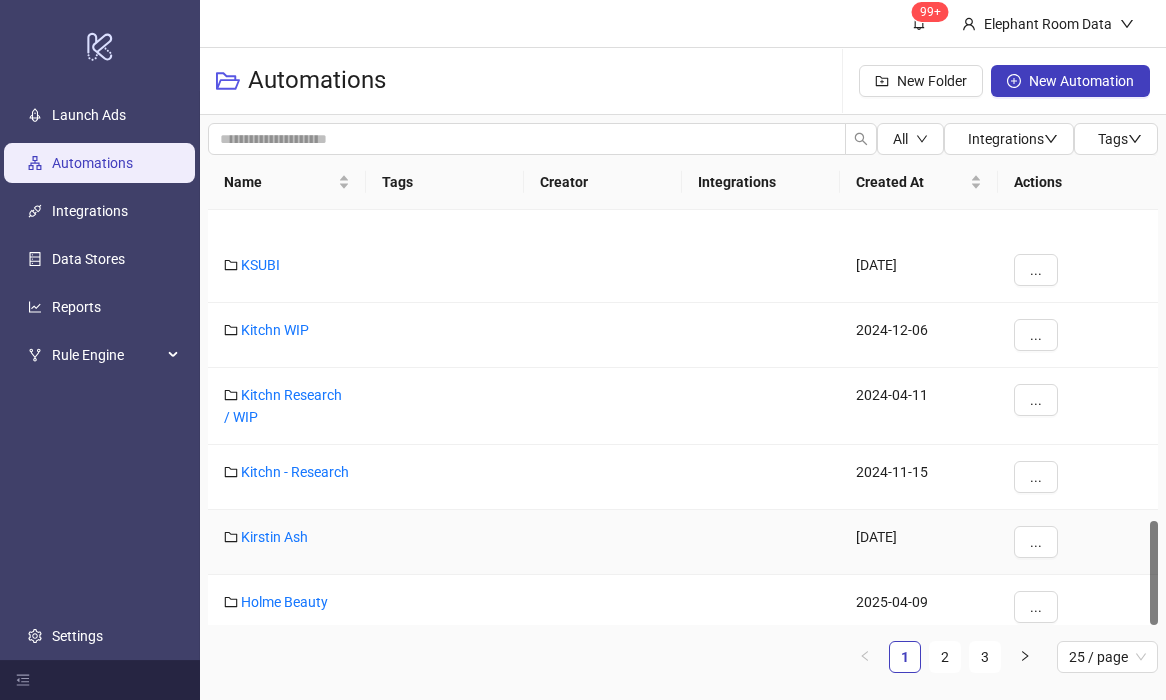 scroll, scrollTop: 1234, scrollLeft: 0, axis: vertical 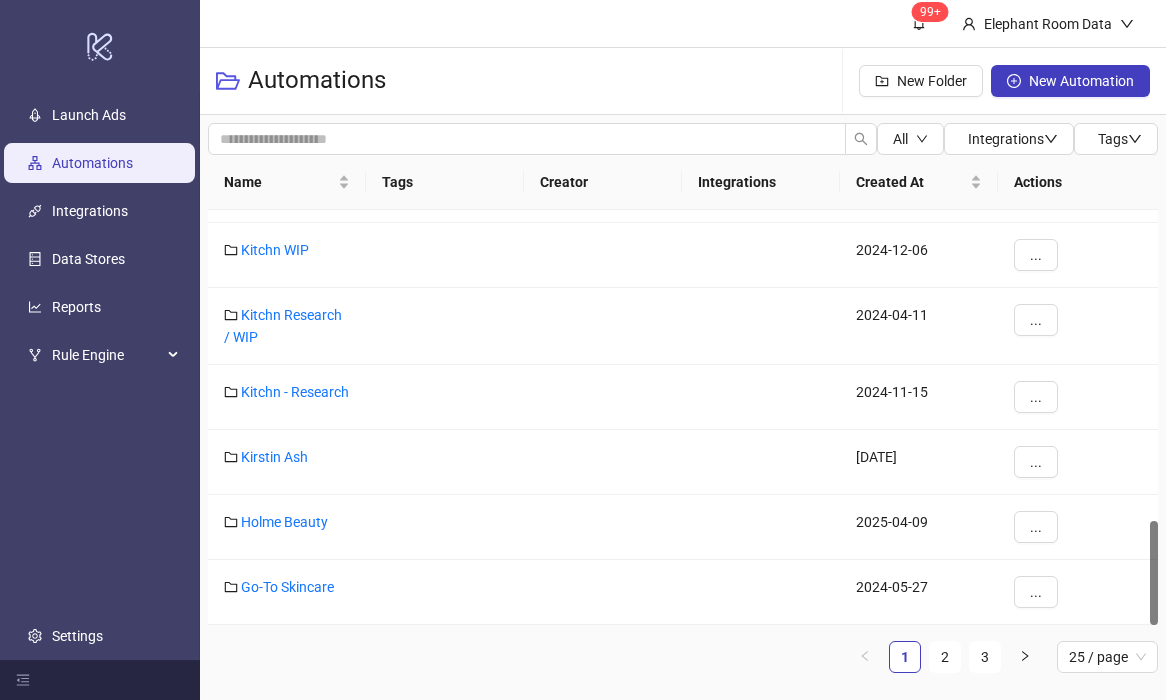 click on "1 2 3 25 / page" at bounding box center [683, 657] 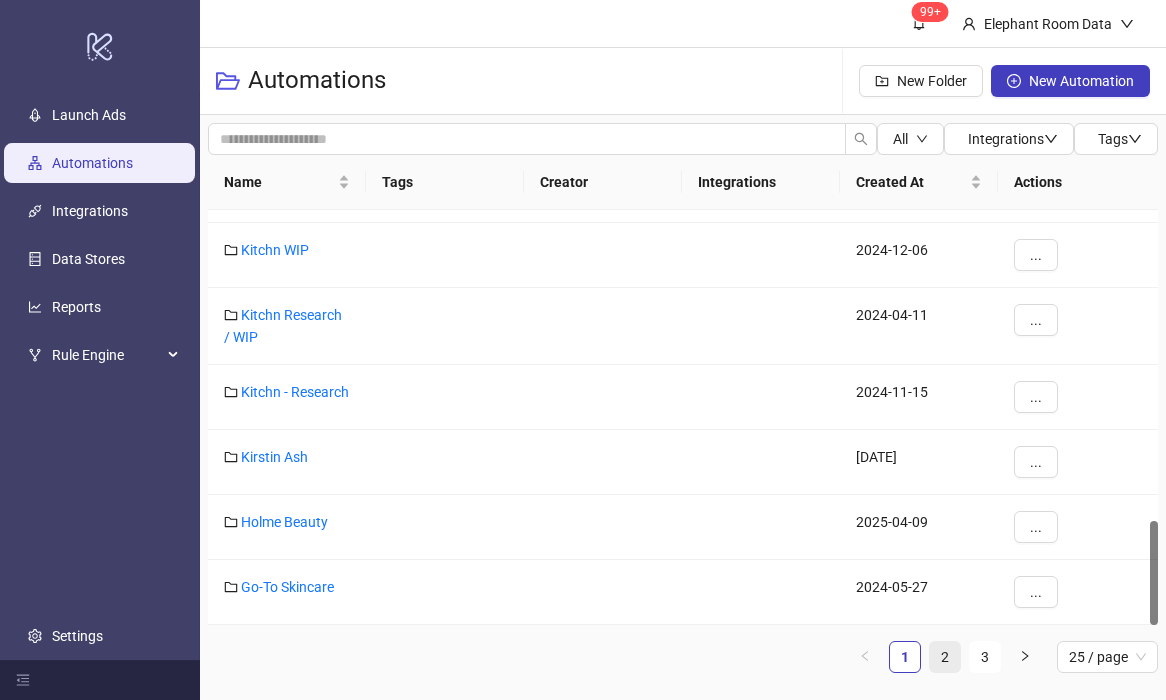 click on "2" at bounding box center [945, 657] 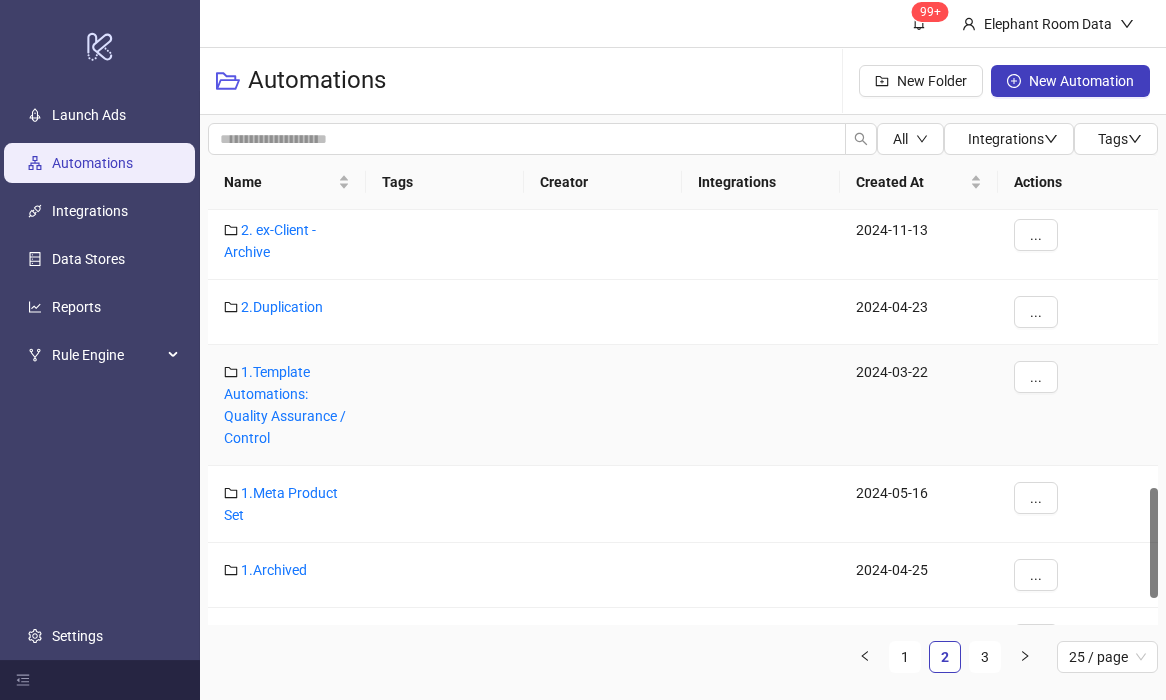 scroll, scrollTop: 1144, scrollLeft: 0, axis: vertical 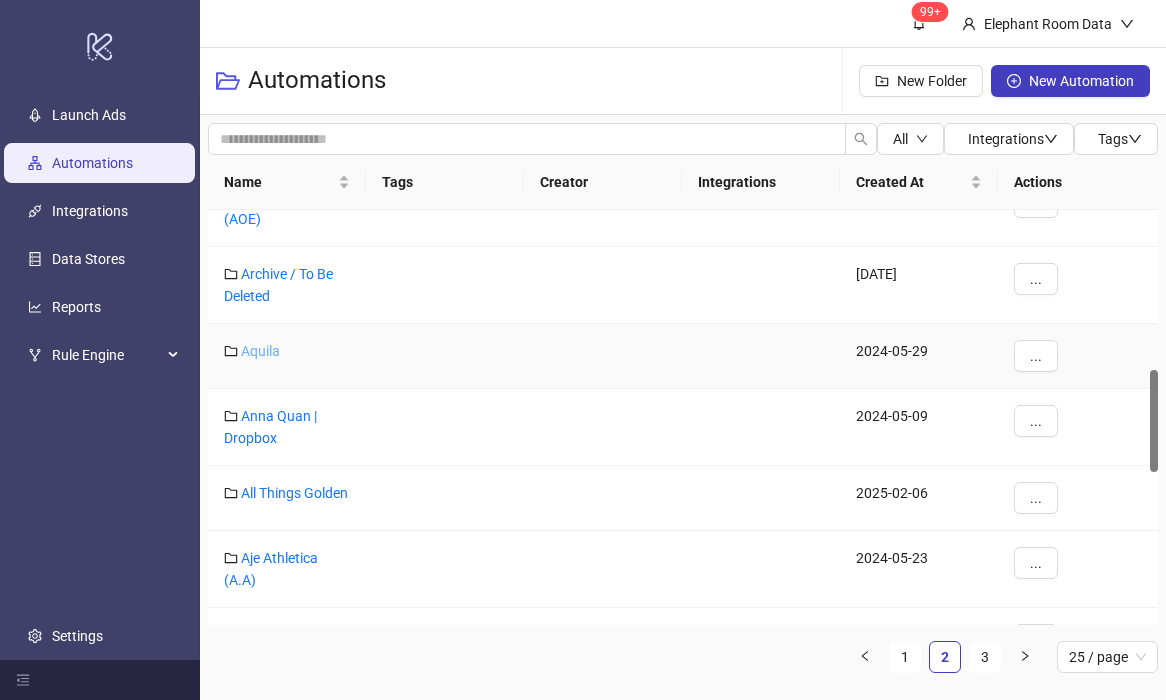 click on "Aquila" at bounding box center (260, 351) 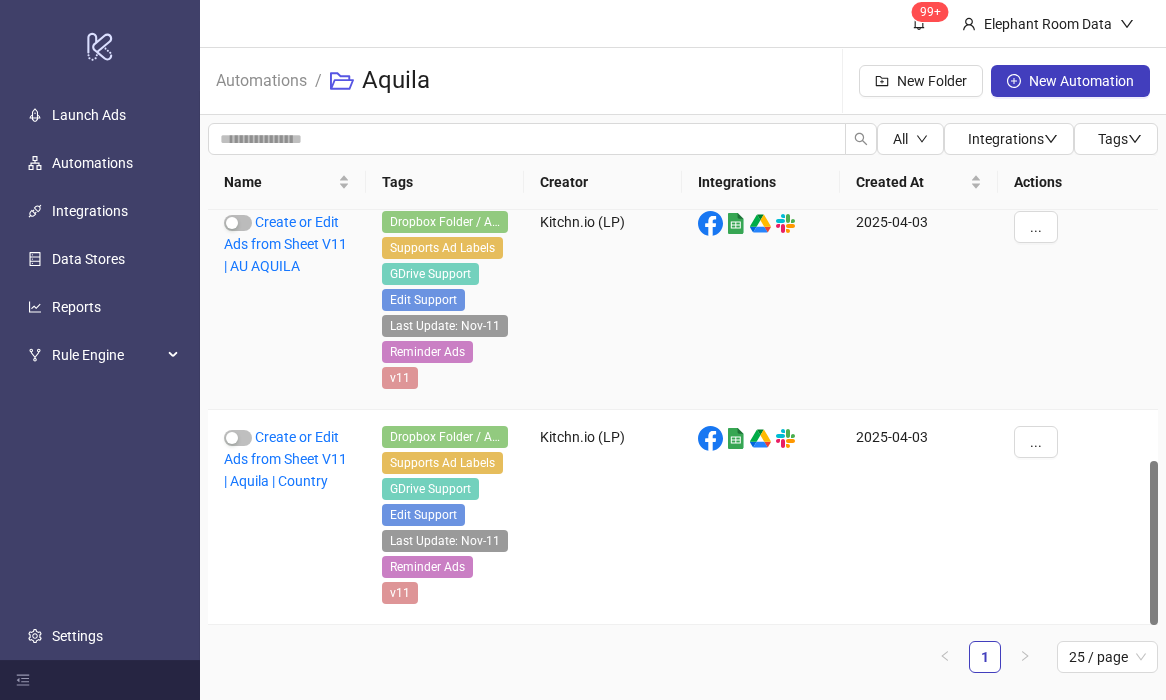 scroll, scrollTop: 629, scrollLeft: 0, axis: vertical 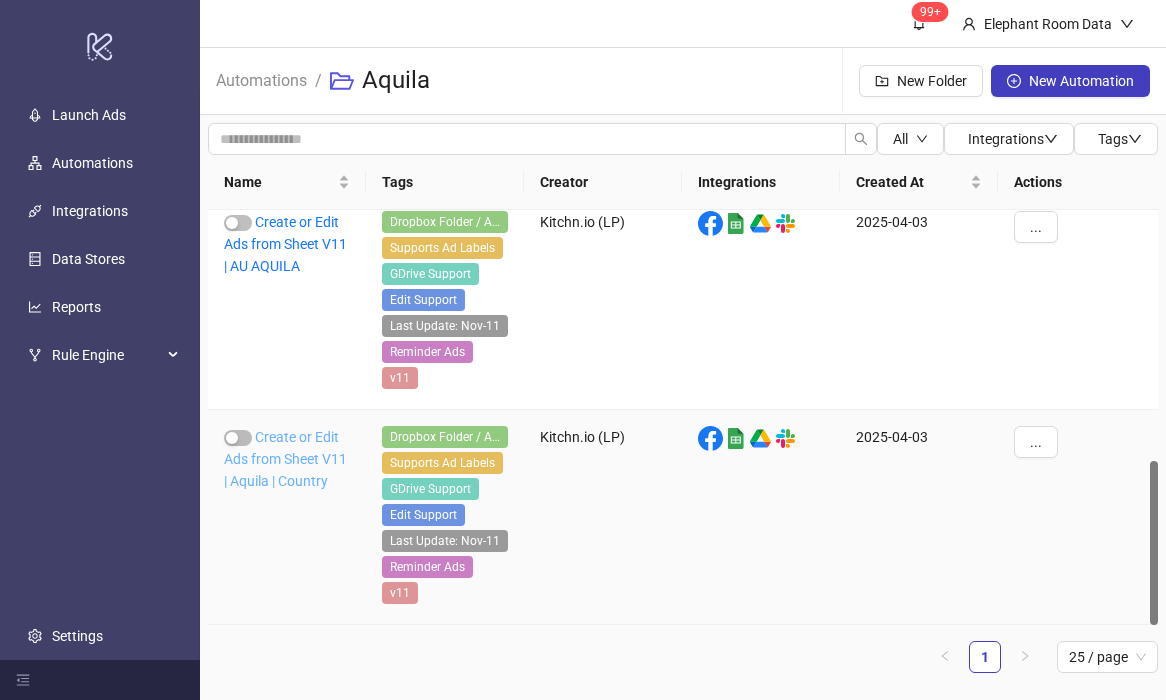 click on "Create or Edit Ads from Sheet V11 | Aquila | Country" at bounding box center (285, 459) 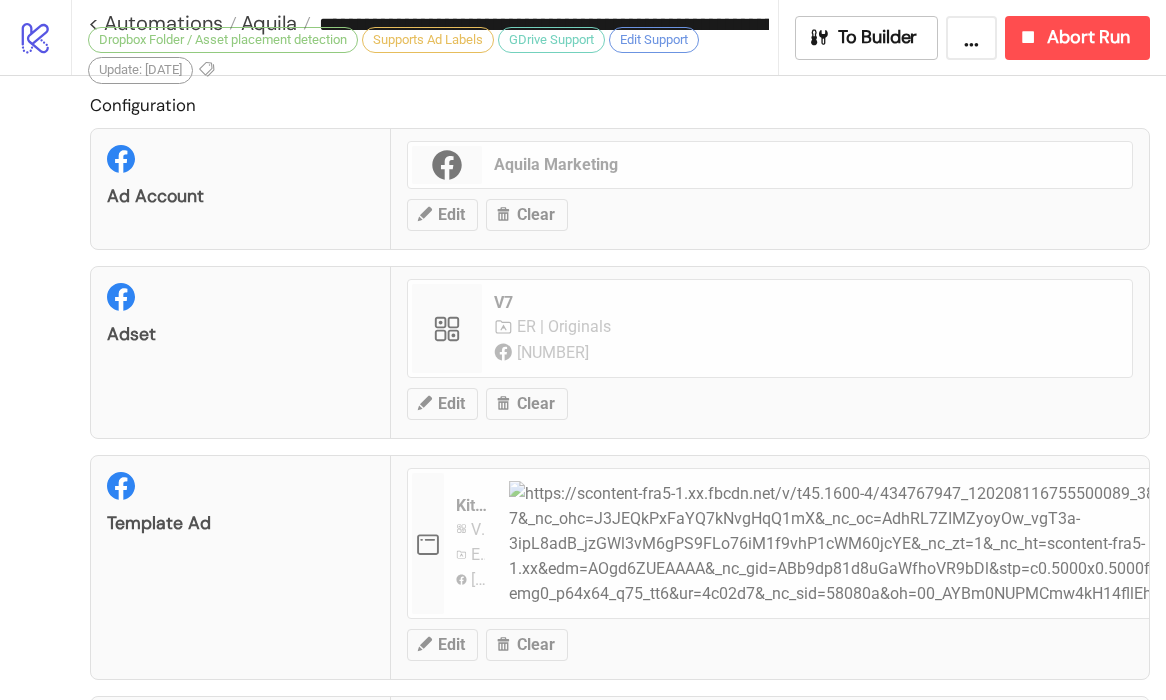 type on "**********" 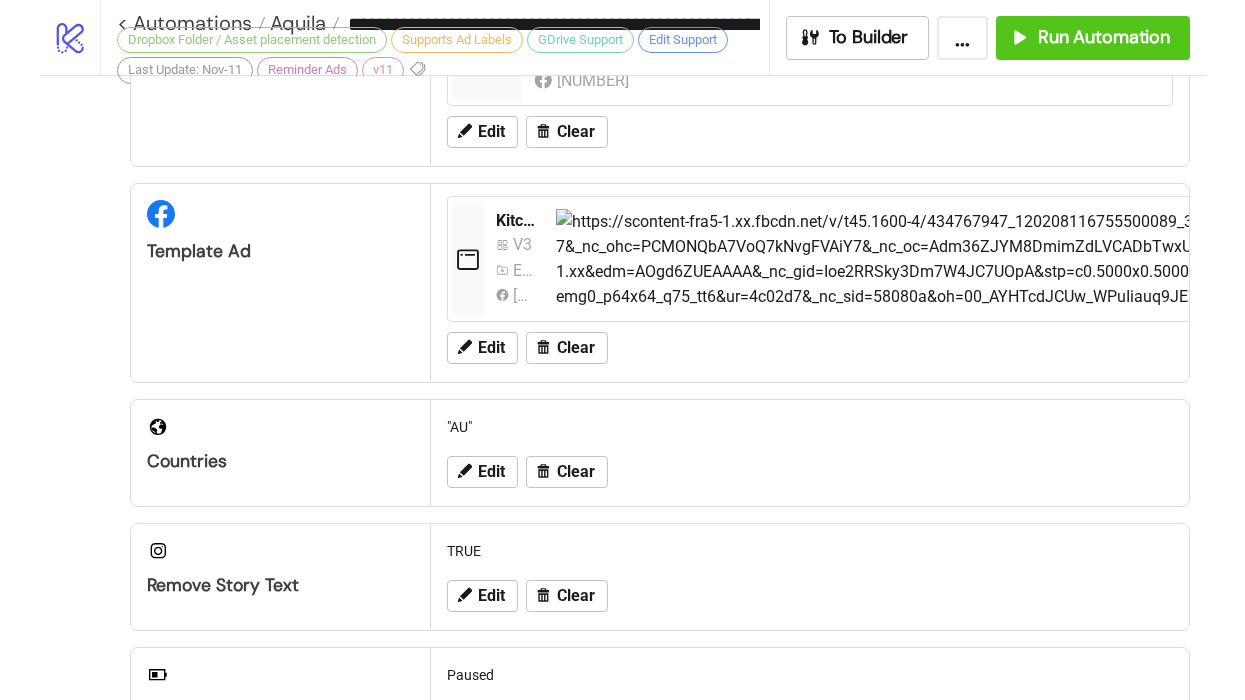 scroll, scrollTop: 0, scrollLeft: 0, axis: both 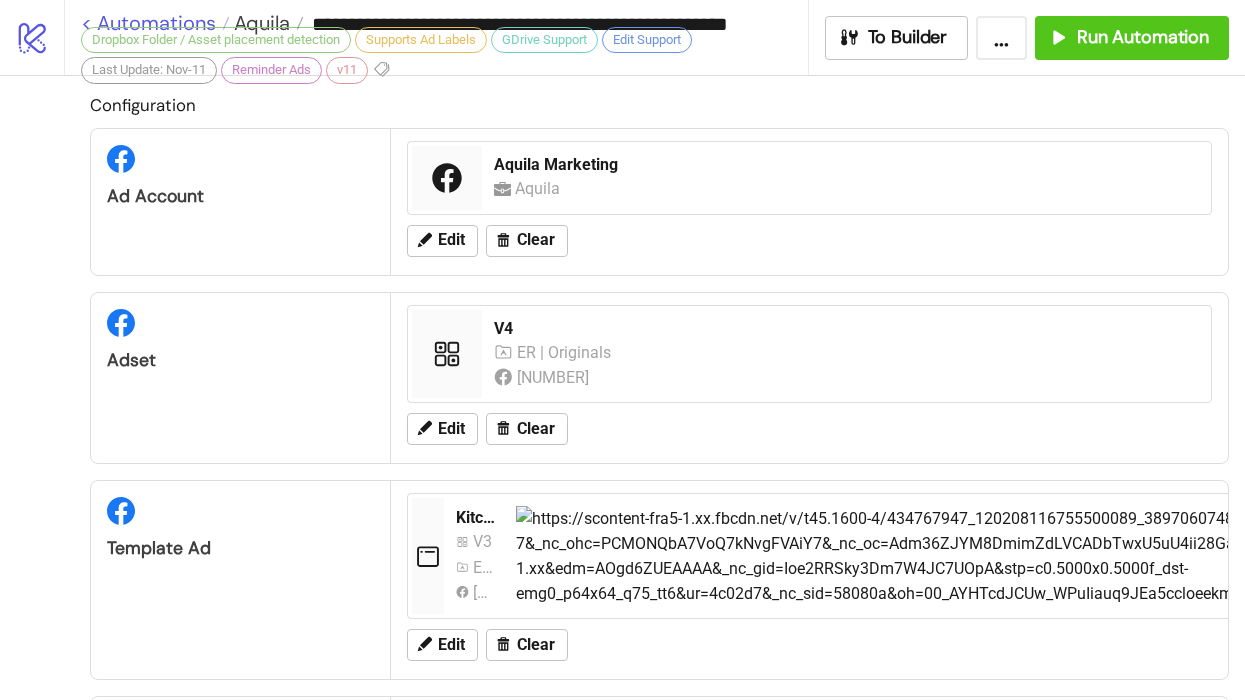 click on "< Automations" at bounding box center (155, 23) 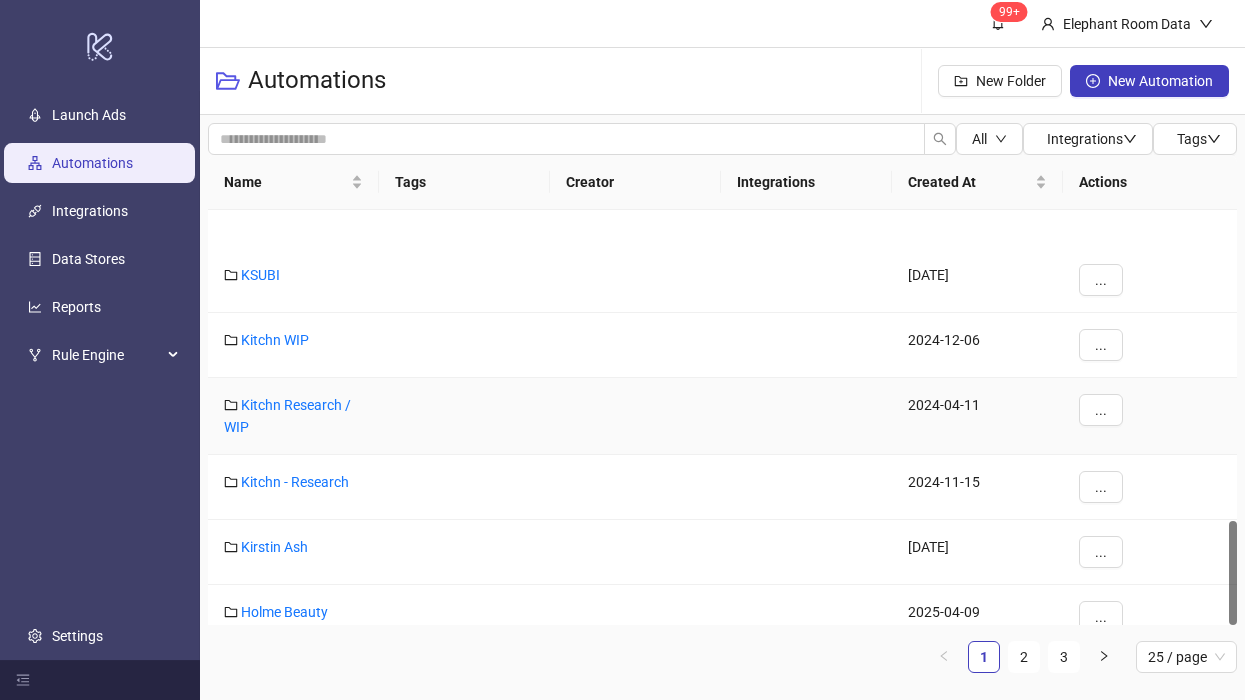 scroll, scrollTop: 1234, scrollLeft: 0, axis: vertical 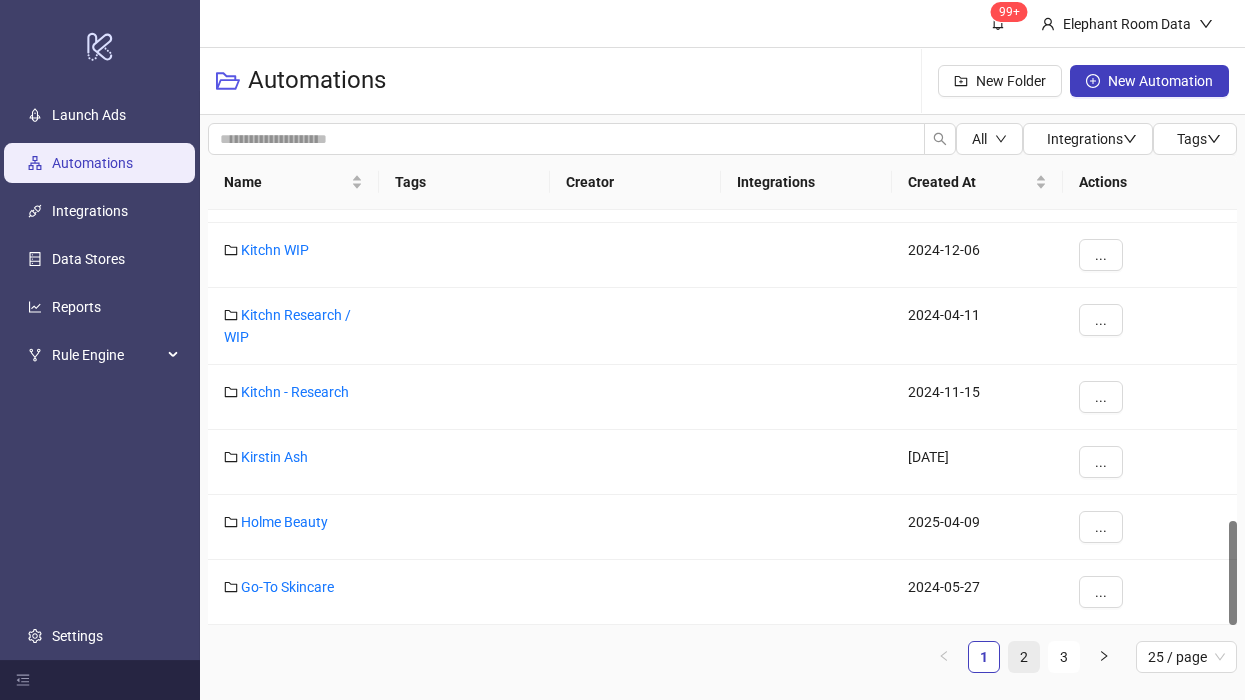 click on "2" at bounding box center (1024, 657) 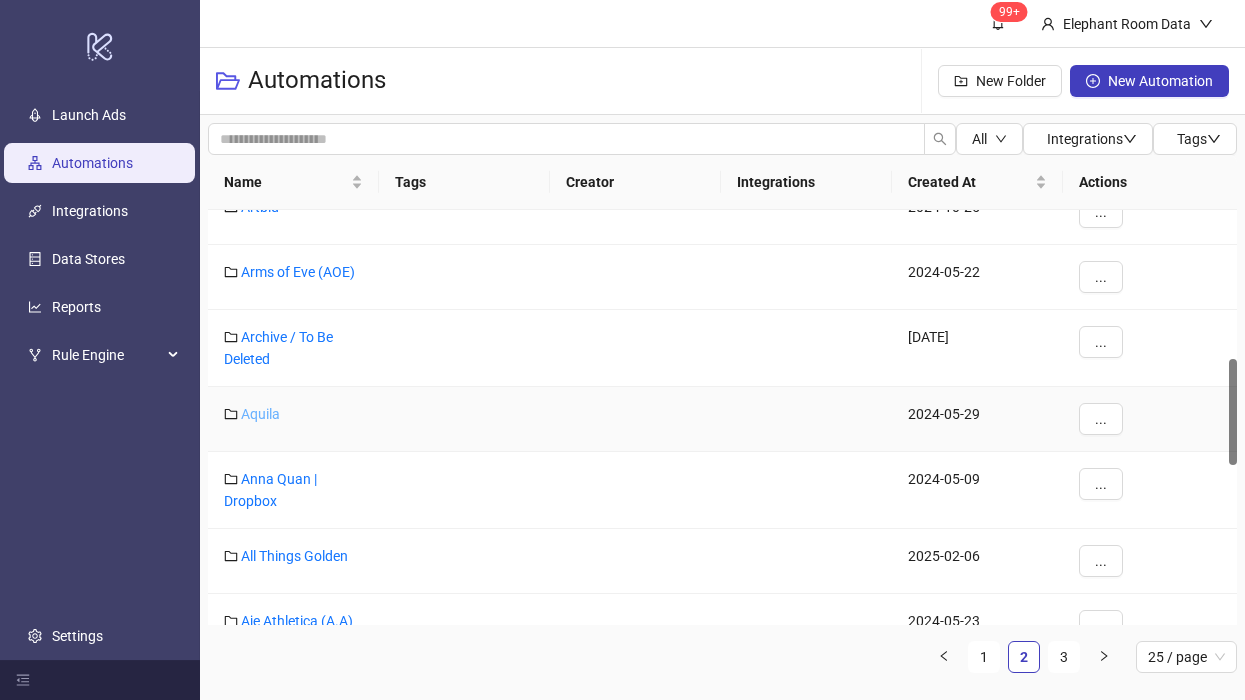 click on "Aquila" at bounding box center [260, 414] 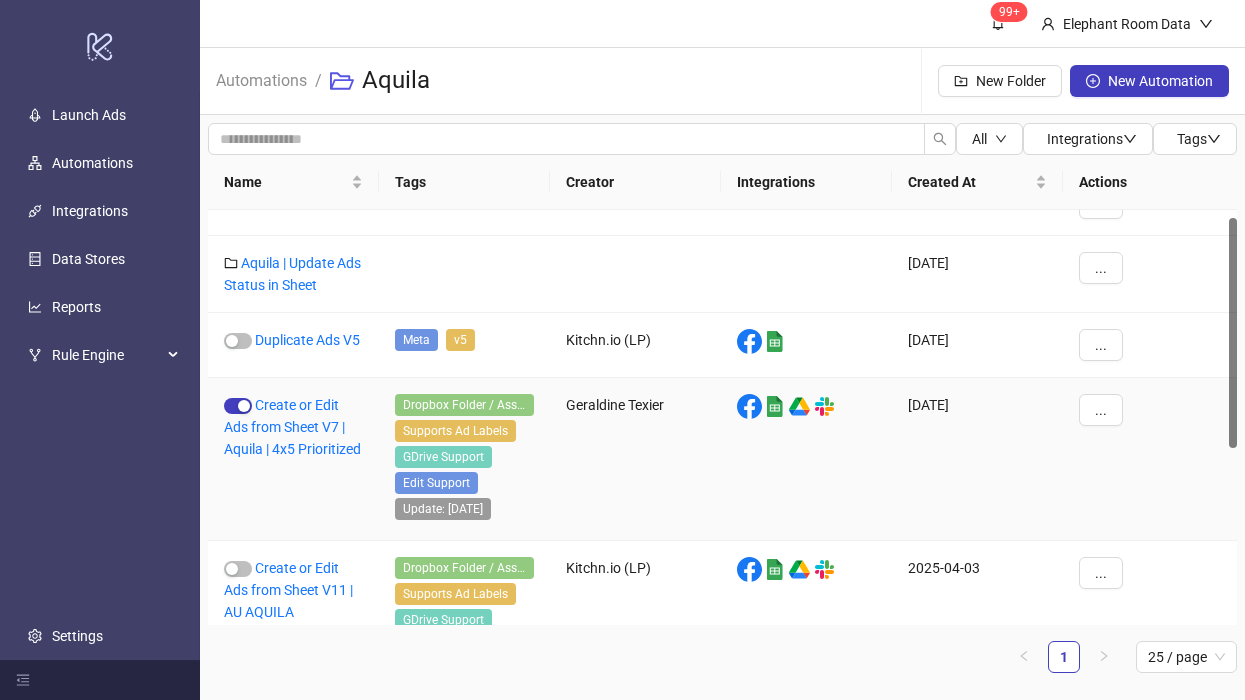 scroll, scrollTop: 93, scrollLeft: 0, axis: vertical 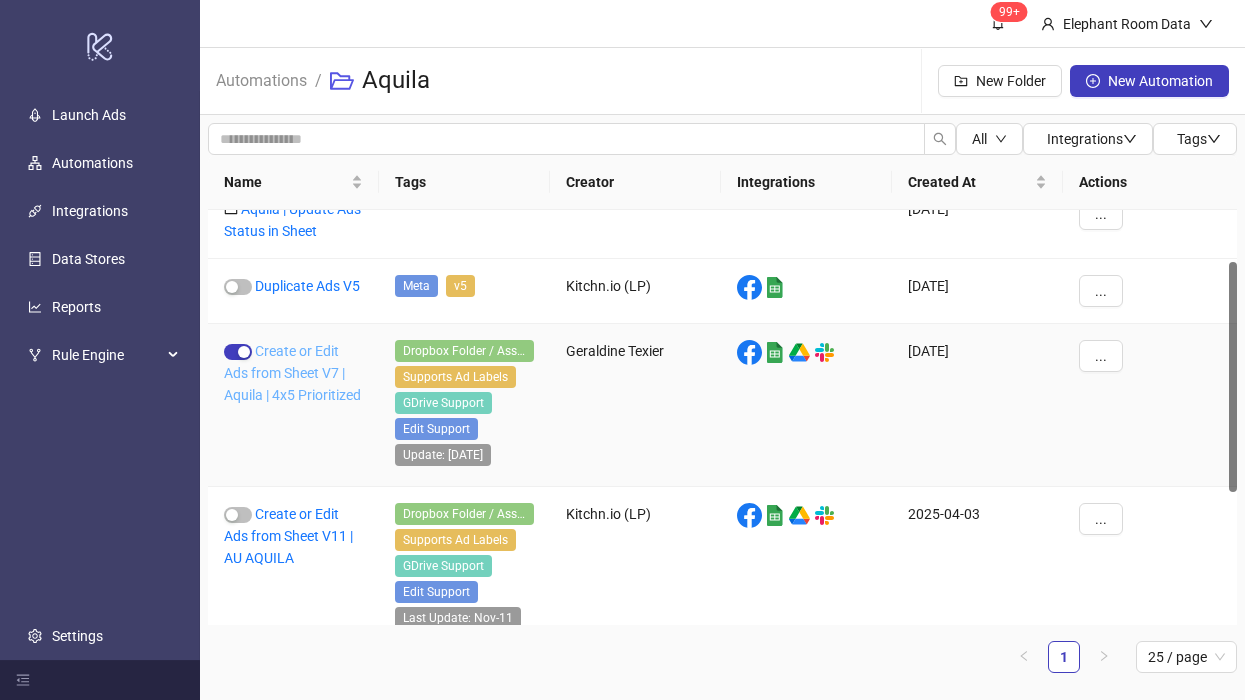 click on "Create or Edit Ads from Sheet V7 | Aquila | 4x5 Prioritized" at bounding box center [292, 373] 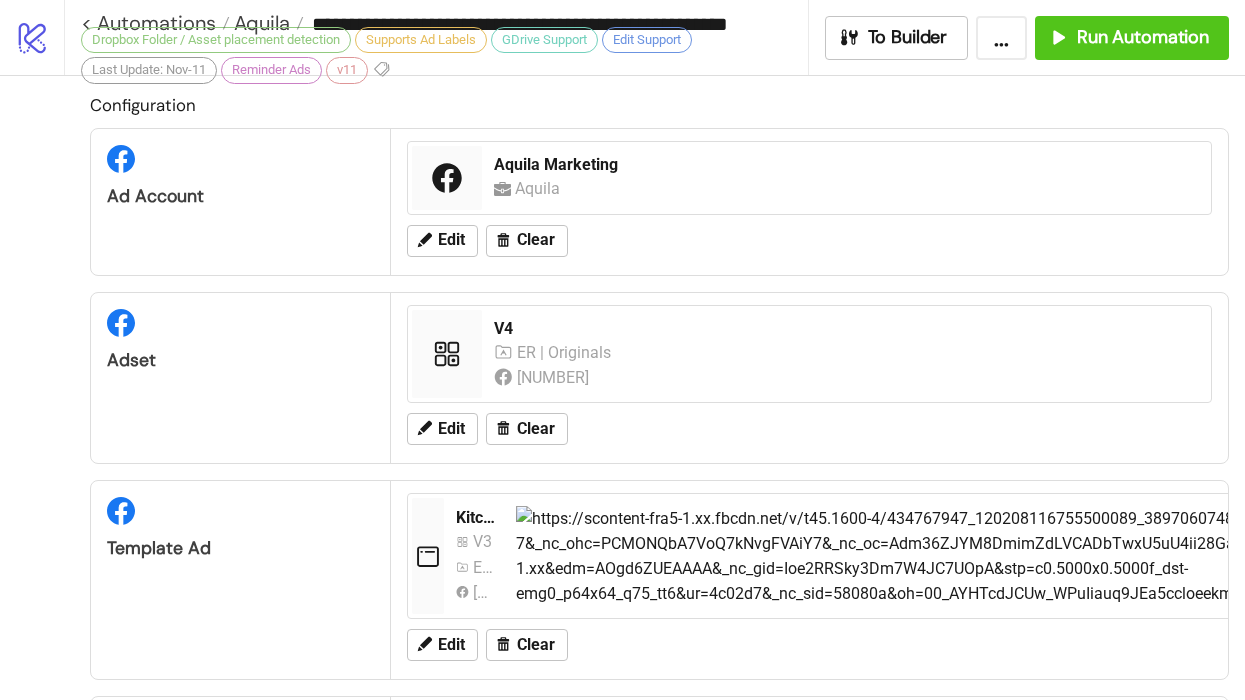 type on "**********" 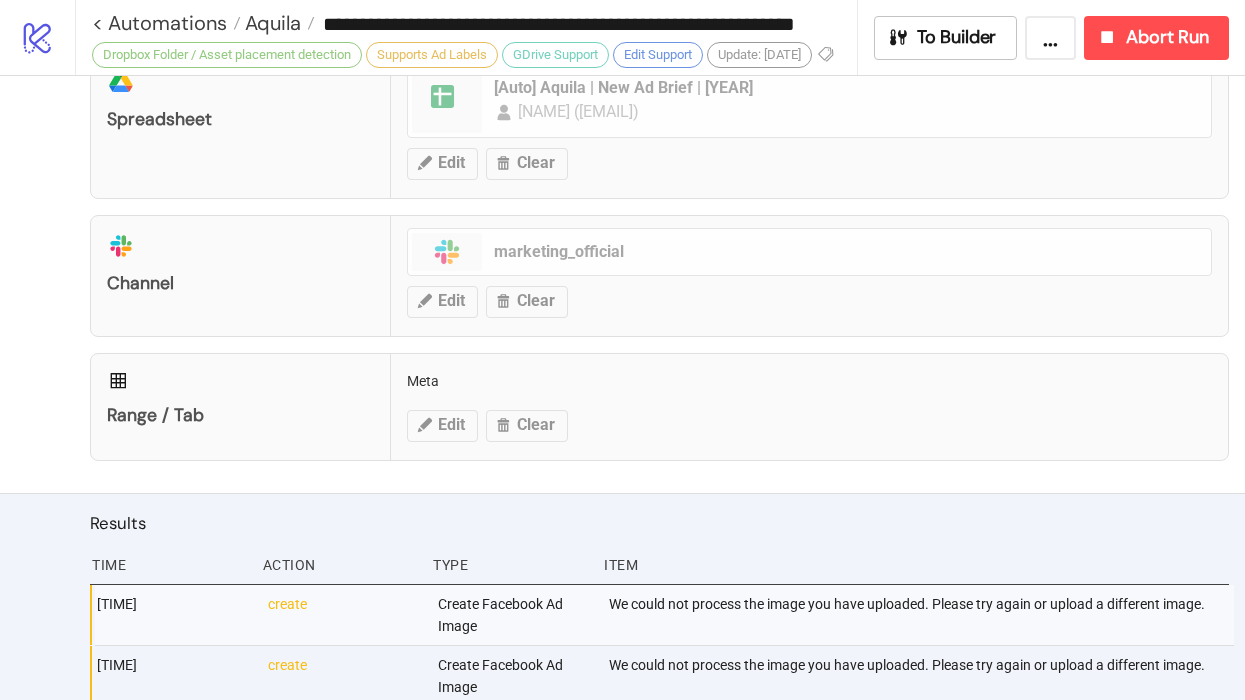scroll, scrollTop: 1038, scrollLeft: 0, axis: vertical 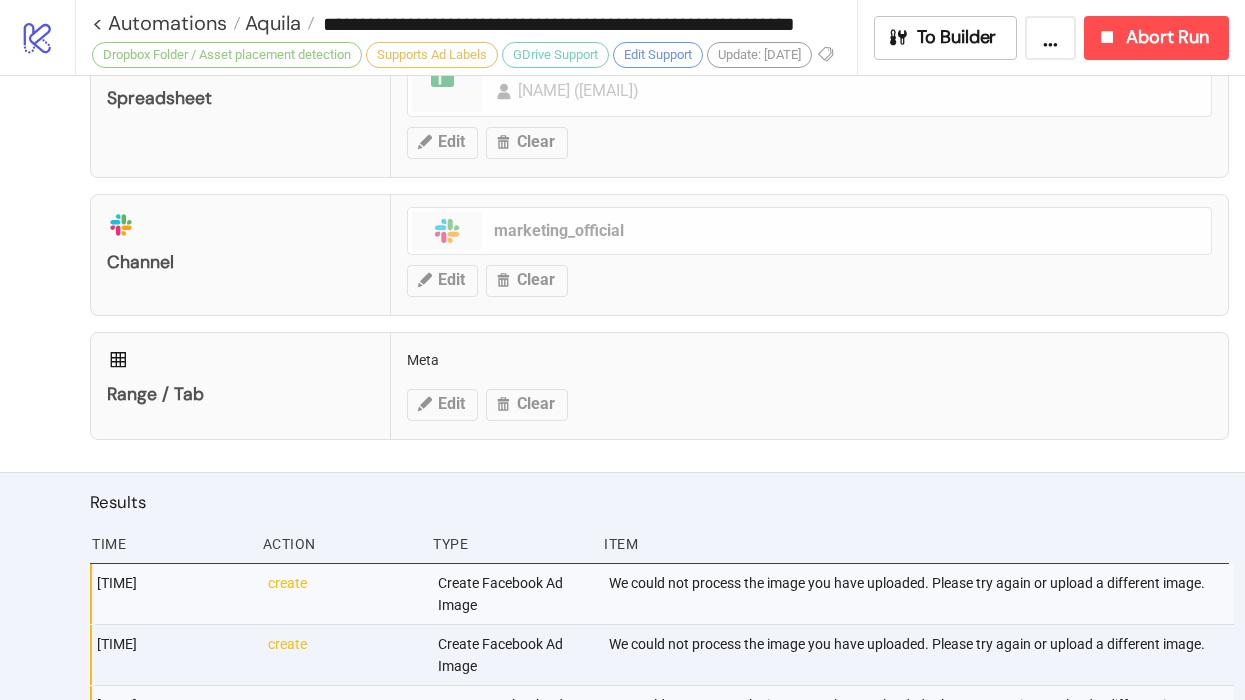click on "Update: [DATE]" at bounding box center (464, 57) 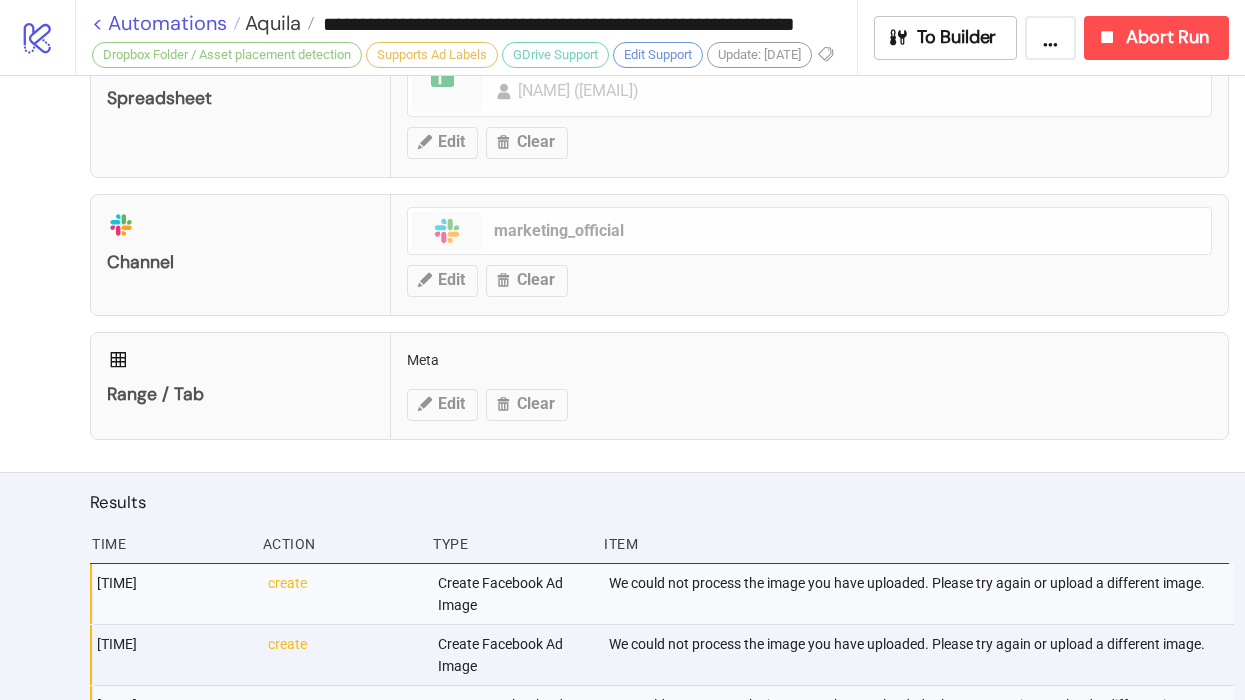 click on "< Automations" at bounding box center [166, 23] 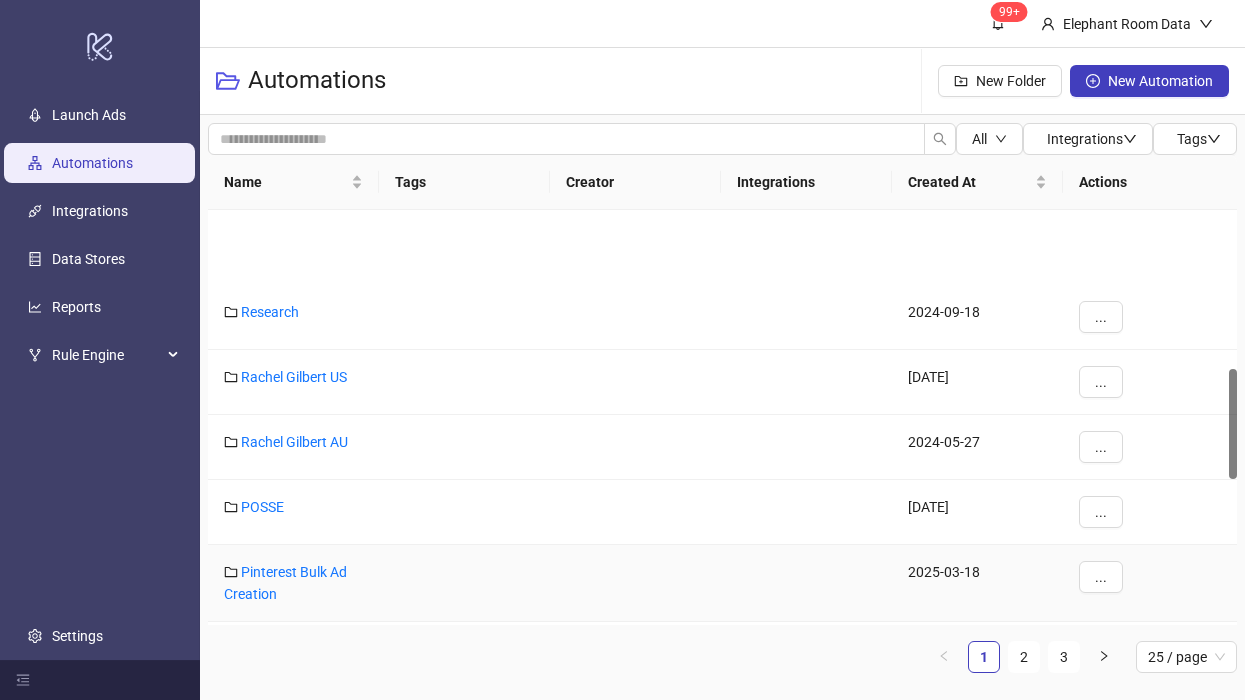 scroll, scrollTop: 596, scrollLeft: 0, axis: vertical 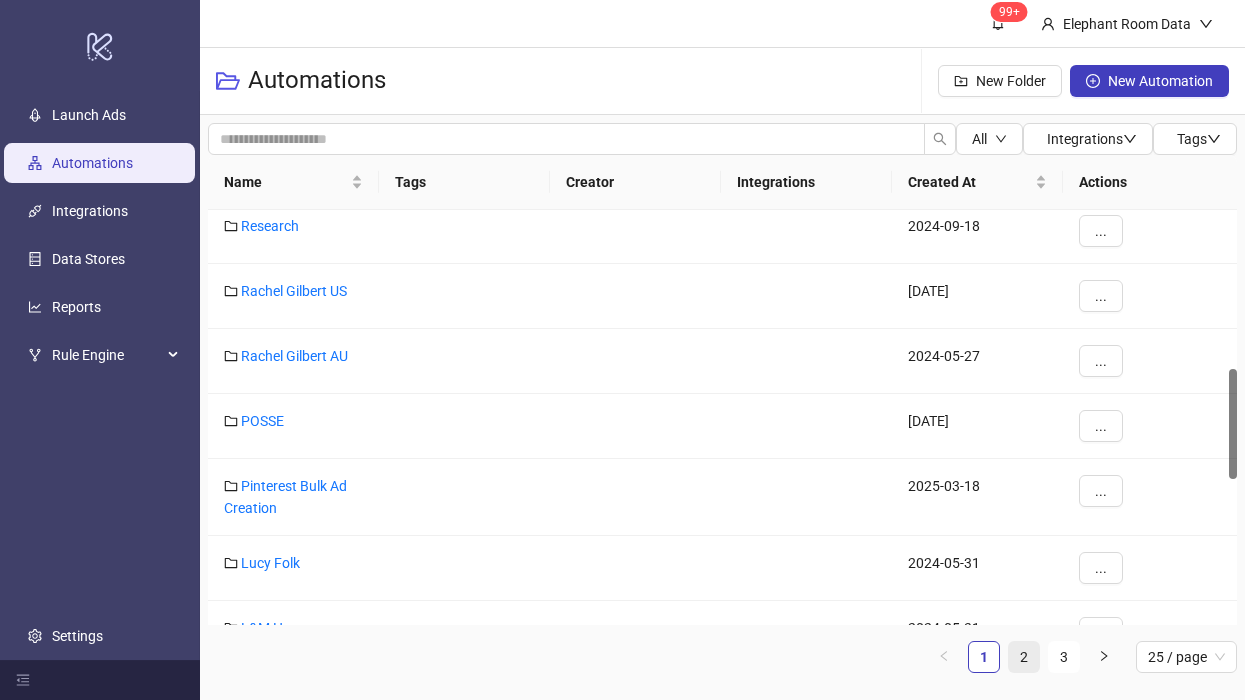 click on "2" at bounding box center (1024, 657) 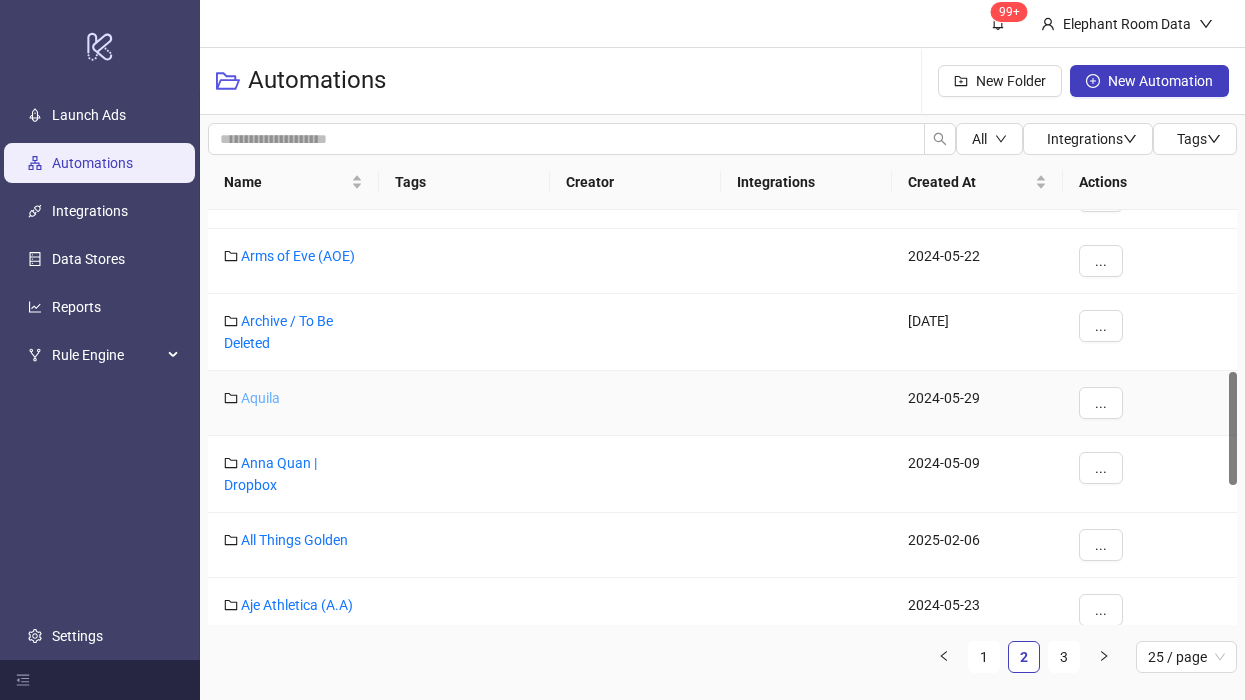 click on "Aquila" at bounding box center [260, 398] 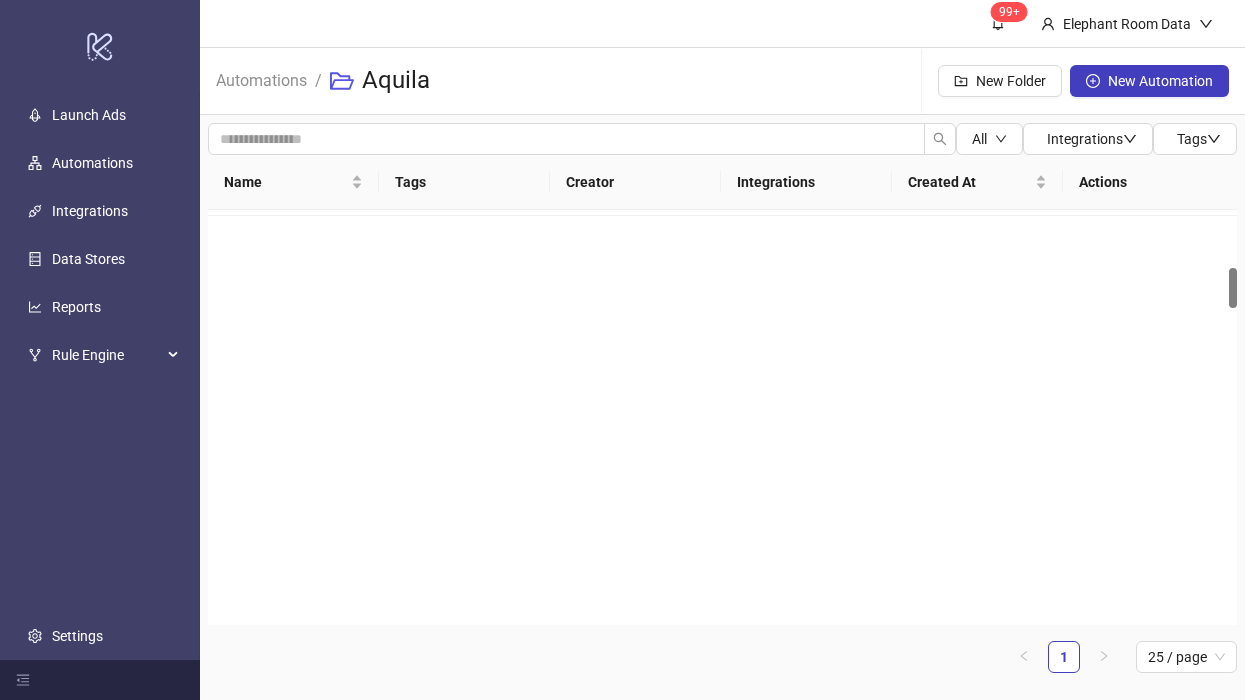 scroll, scrollTop: 565, scrollLeft: 0, axis: vertical 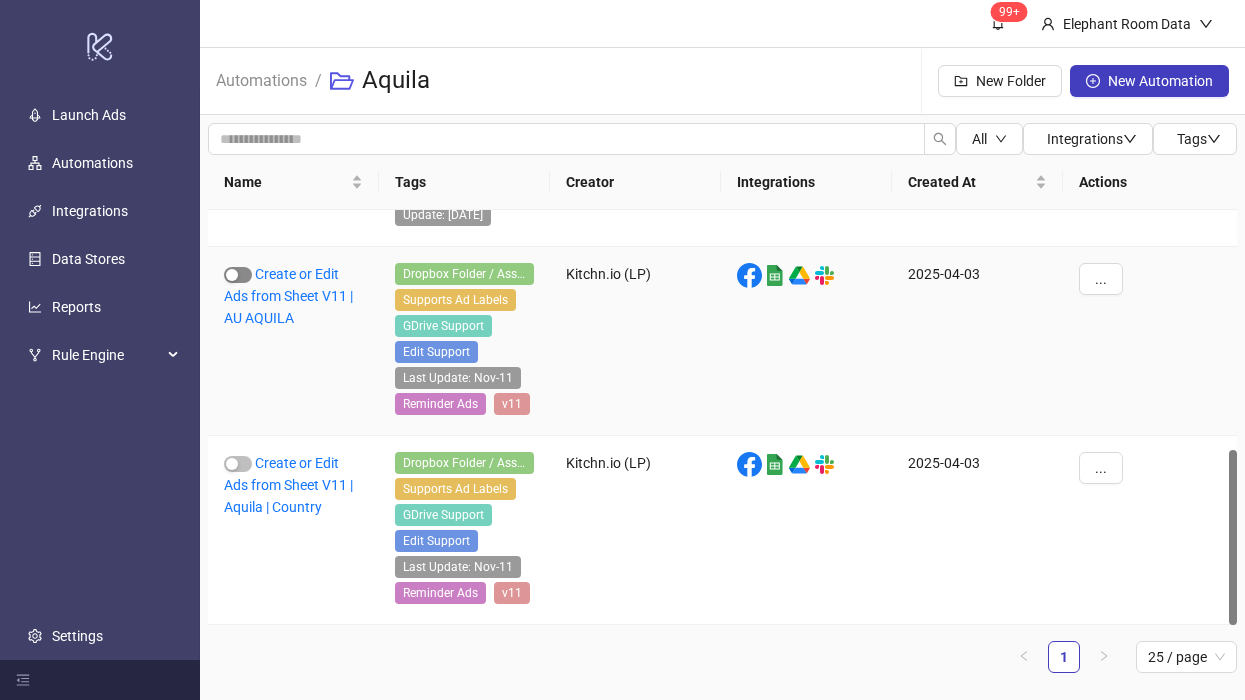 click at bounding box center [232, 275] 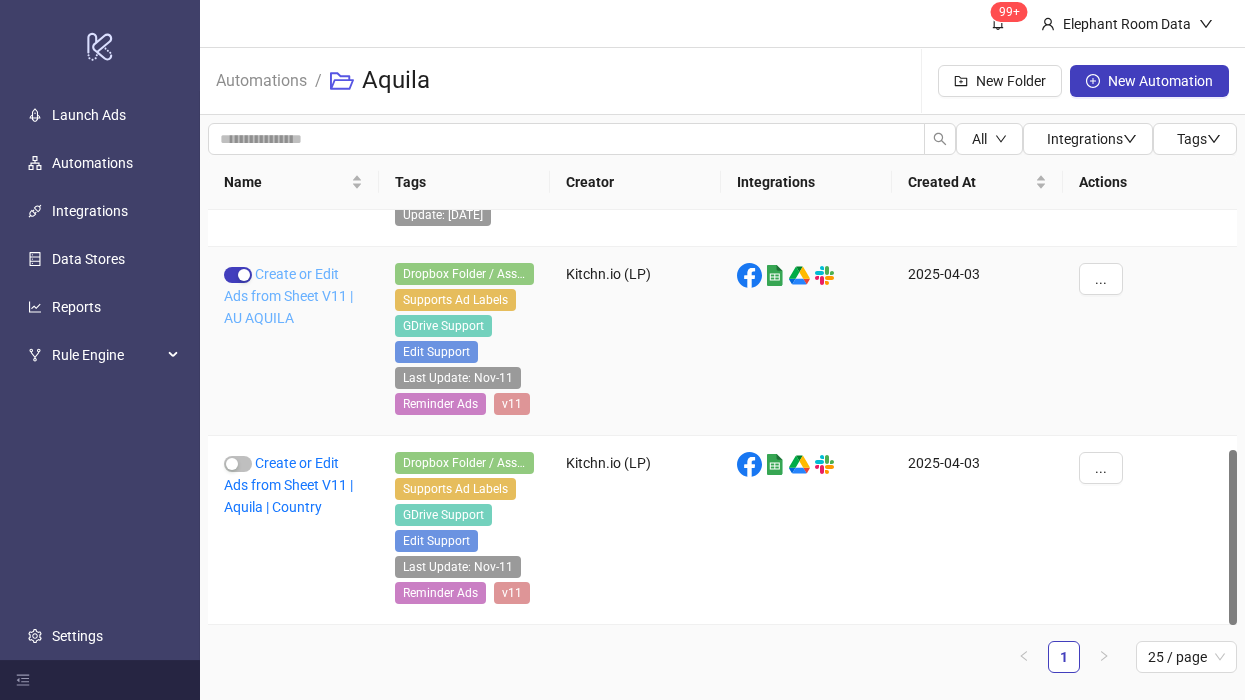 click on "Create or Edit Ads from Sheet V11  | AU AQUILA" at bounding box center (288, 296) 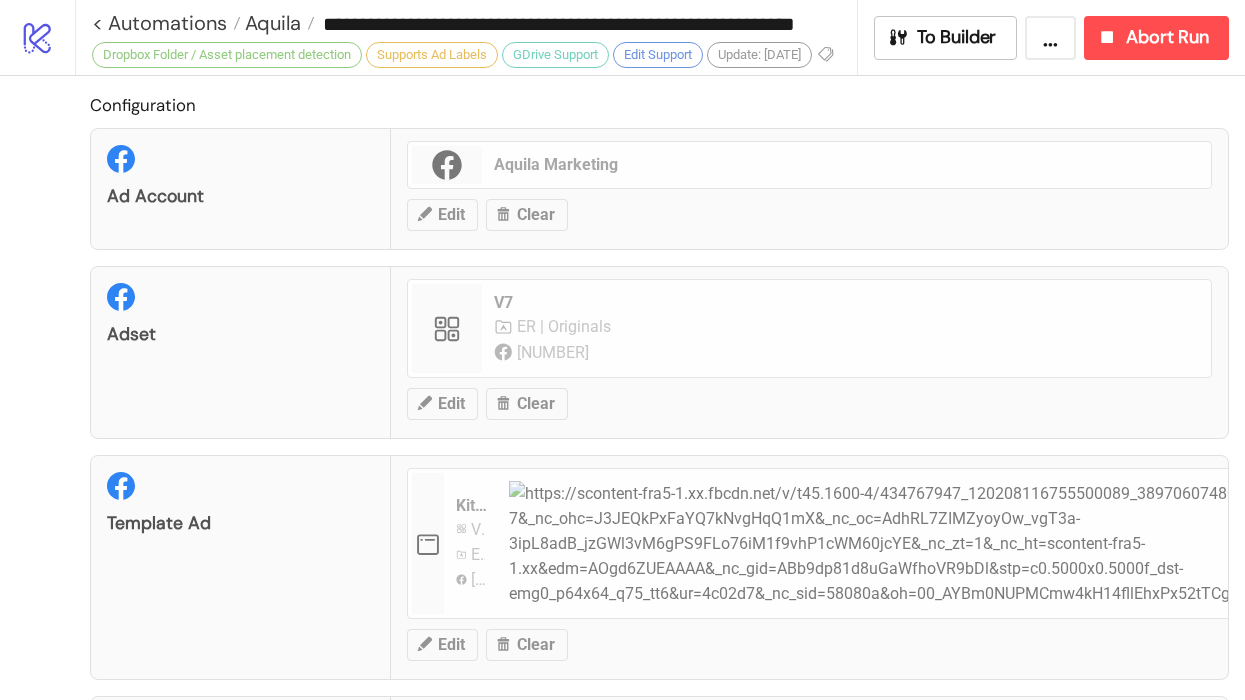 type on "**********" 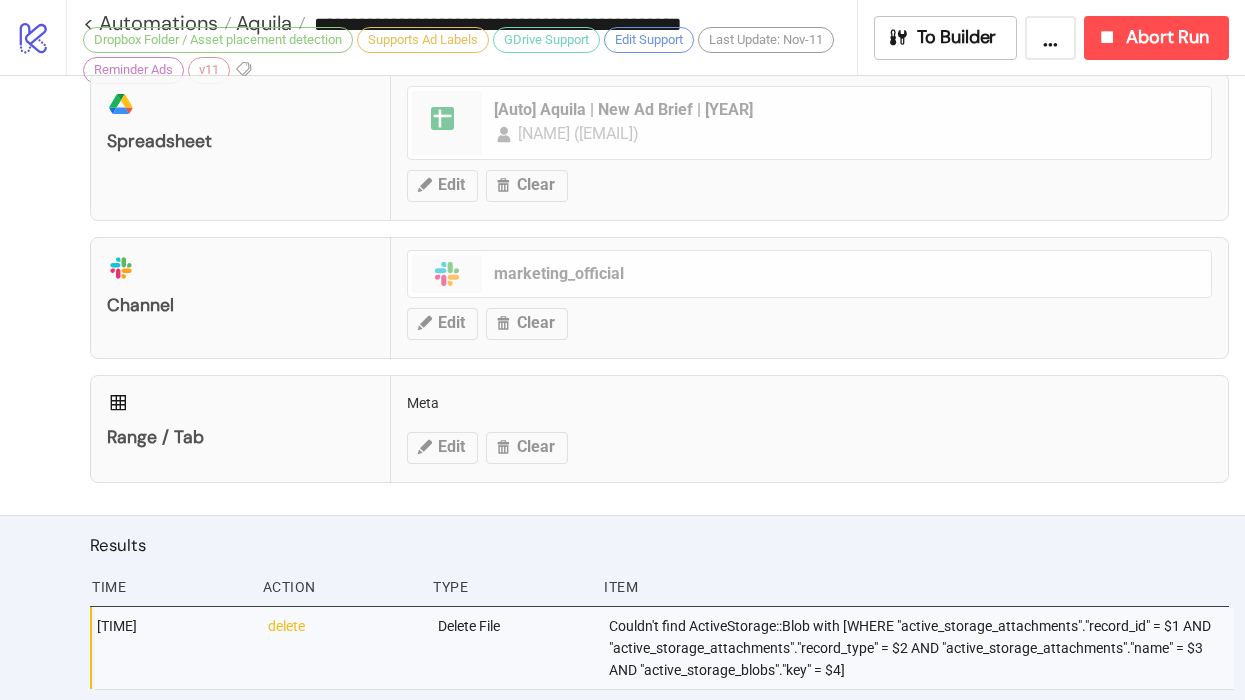 scroll, scrollTop: 1078, scrollLeft: 0, axis: vertical 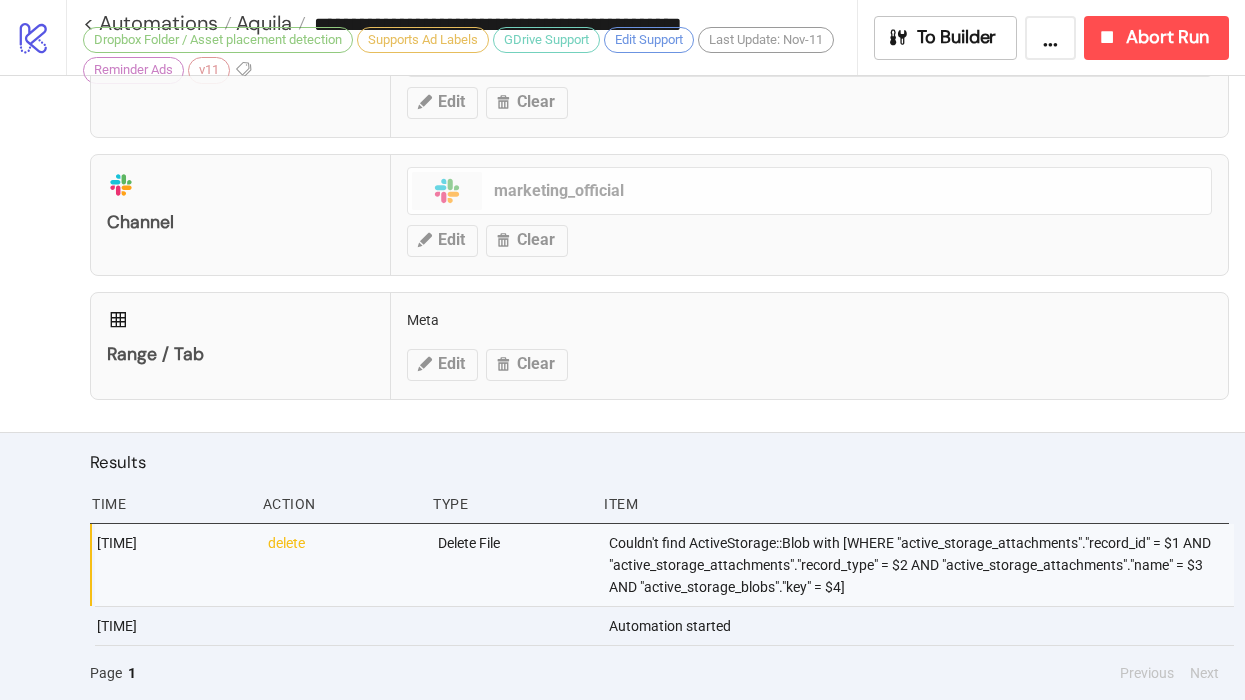 click on "Couldn't find ActiveStorage::Blob with [WHERE "active_storage_attachments"."record_id" = $1 AND "active_storage_attachments"."record_type" = $2 AND "active_storage_attachments"."name" = $3 AND "active_storage_blobs"."key" = $4]" at bounding box center (920, 565) 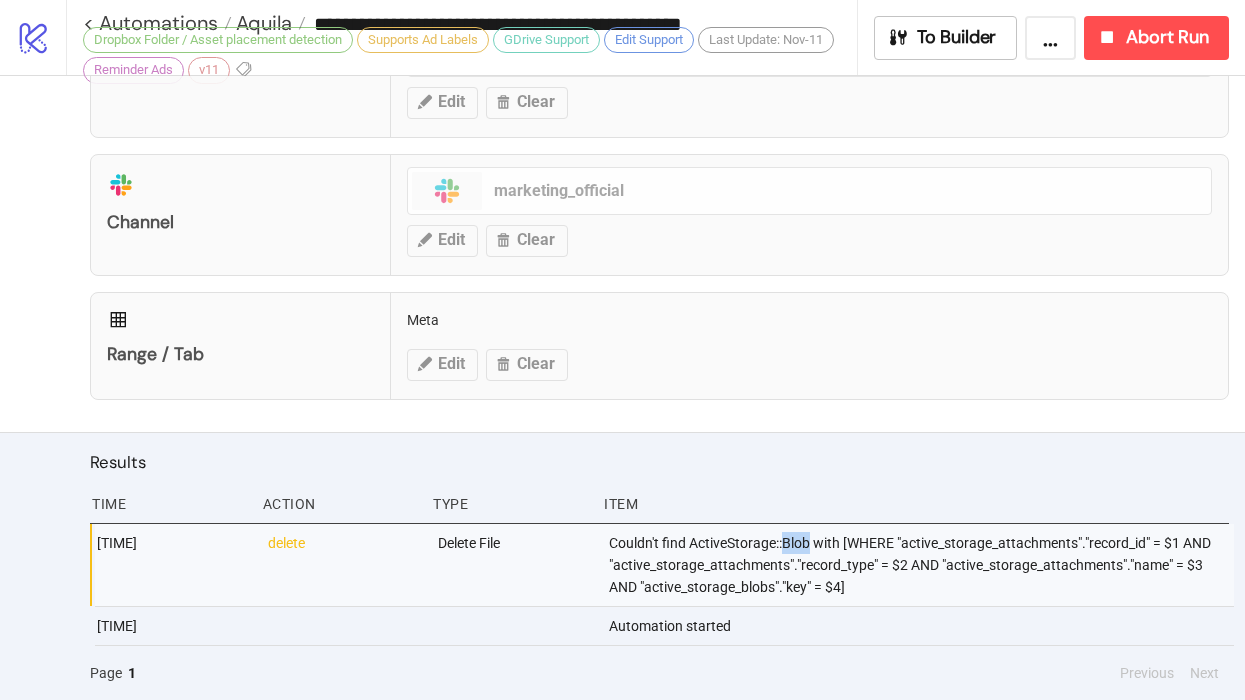 click on "Couldn't find ActiveStorage::Blob with [WHERE "active_storage_attachments"."record_id" = $1 AND "active_storage_attachments"."record_type" = $2 AND "active_storage_attachments"."name" = $3 AND "active_storage_blobs"."key" = $4]" at bounding box center (920, 565) 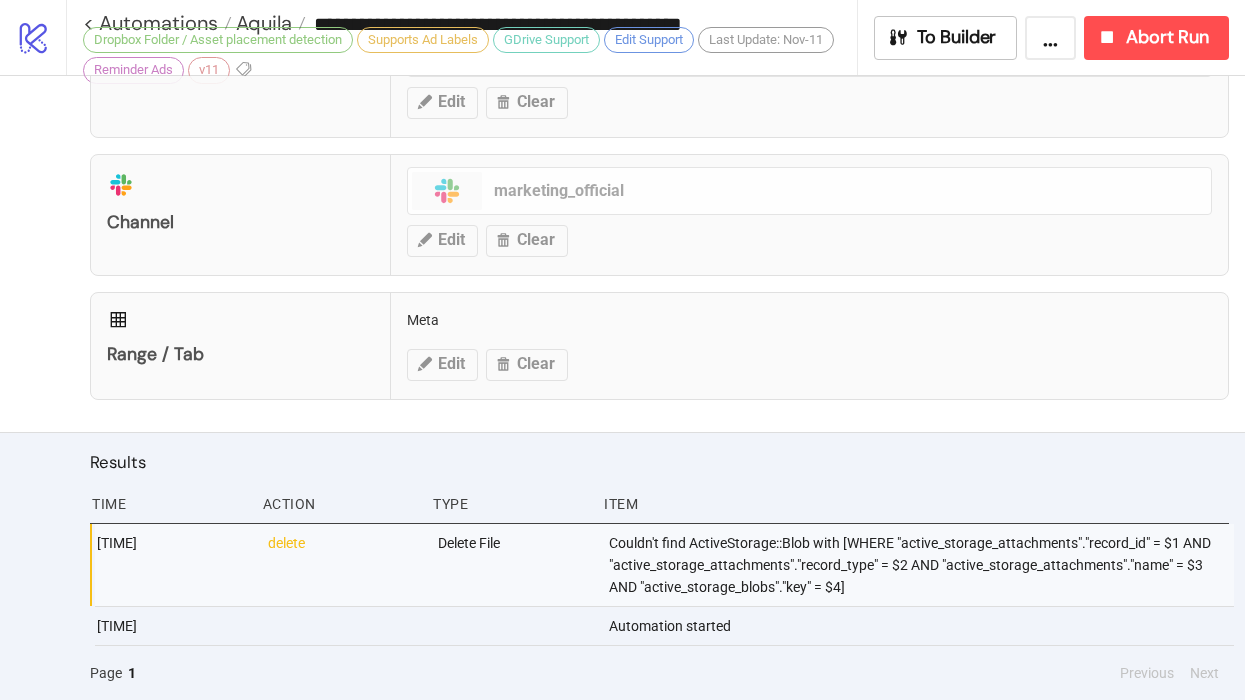 click on "Couldn't find ActiveStorage::Blob with [WHERE "active_storage_attachments"."record_id" = $1 AND "active_storage_attachments"."record_type" = $2 AND "active_storage_attachments"."name" = $3 AND "active_storage_blobs"."key" = $4]" at bounding box center (920, 565) 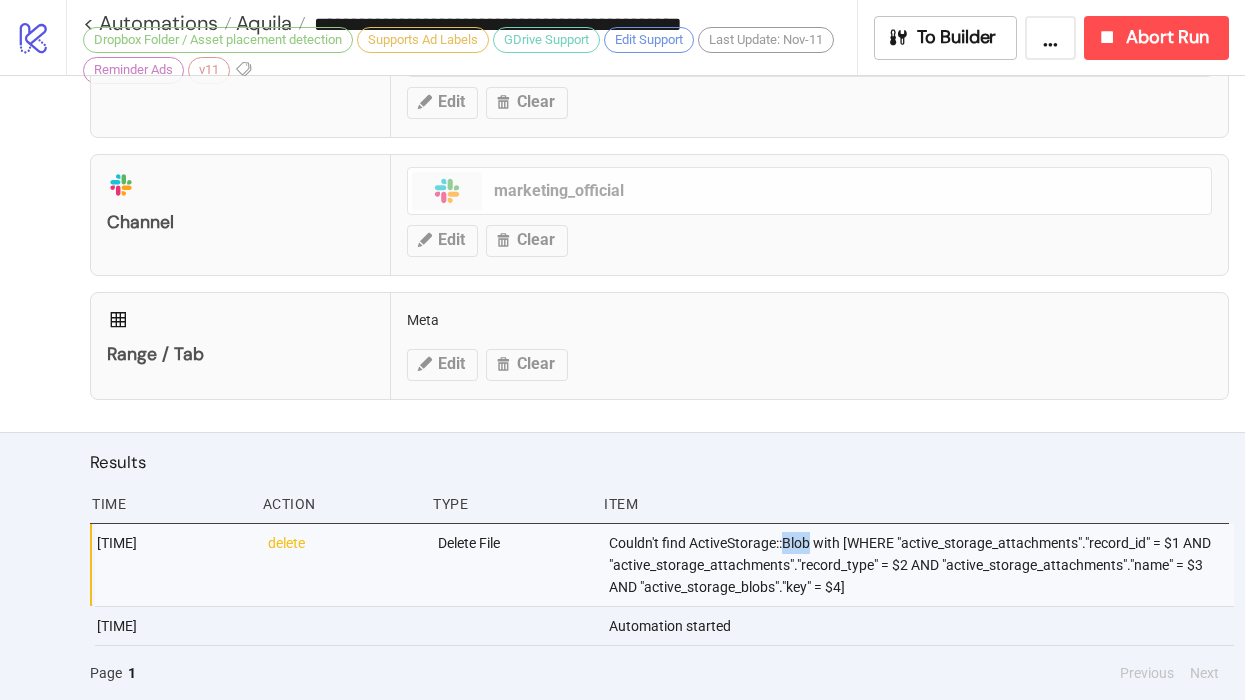 click on "Couldn't find ActiveStorage::Blob with [WHERE "active_storage_attachments"."record_id" = $1 AND "active_storage_attachments"."record_type" = $2 AND "active_storage_attachments"."name" = $3 AND "active_storage_blobs"."key" = $4]" at bounding box center [920, 565] 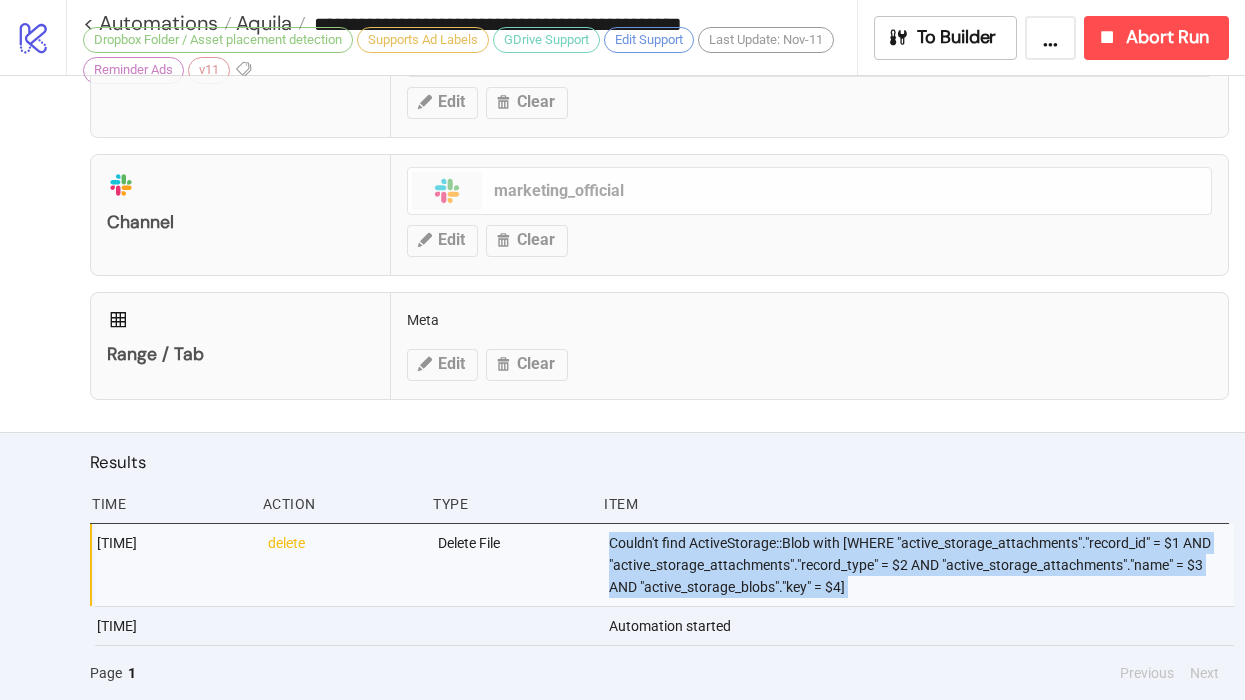 copy on "Couldn't find ActiveStorage::Blob with [WHERE "active_storage_attachments"."record_id" = $1 AND "active_storage_attachments"."record_type" = $2 AND "active_storage_attachments"."name" = $3 AND "active_storage_blobs"."key" = $4]" 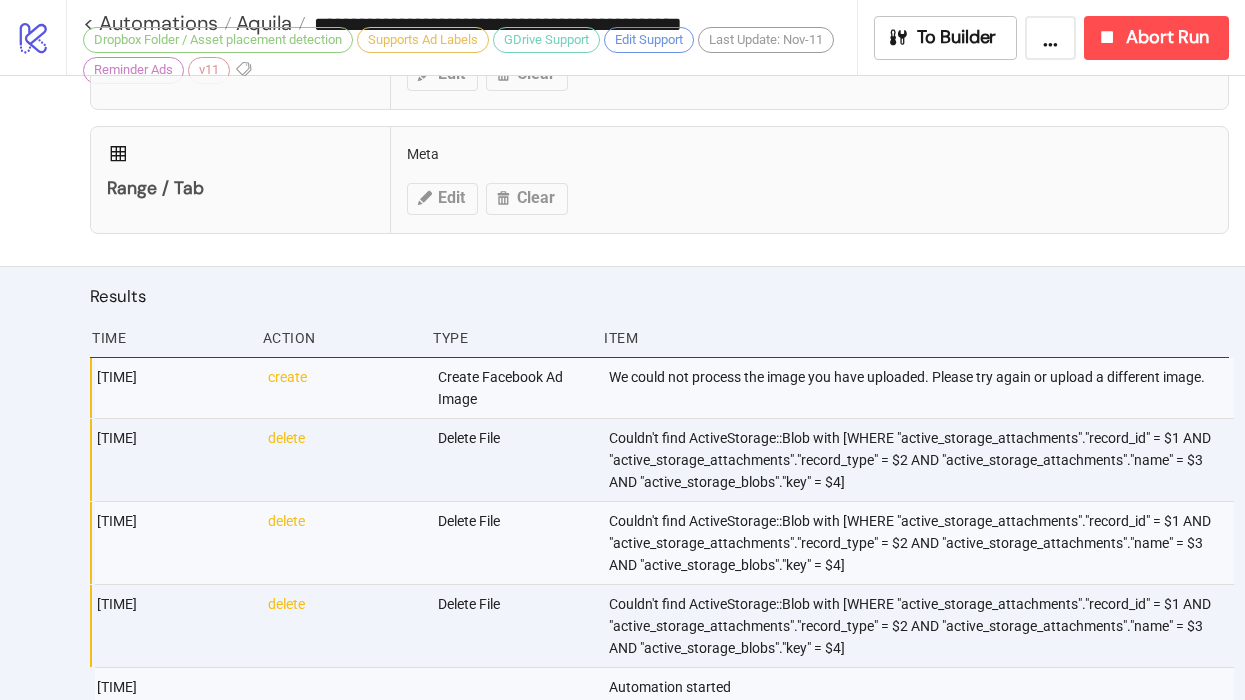 scroll, scrollTop: 1257, scrollLeft: 0, axis: vertical 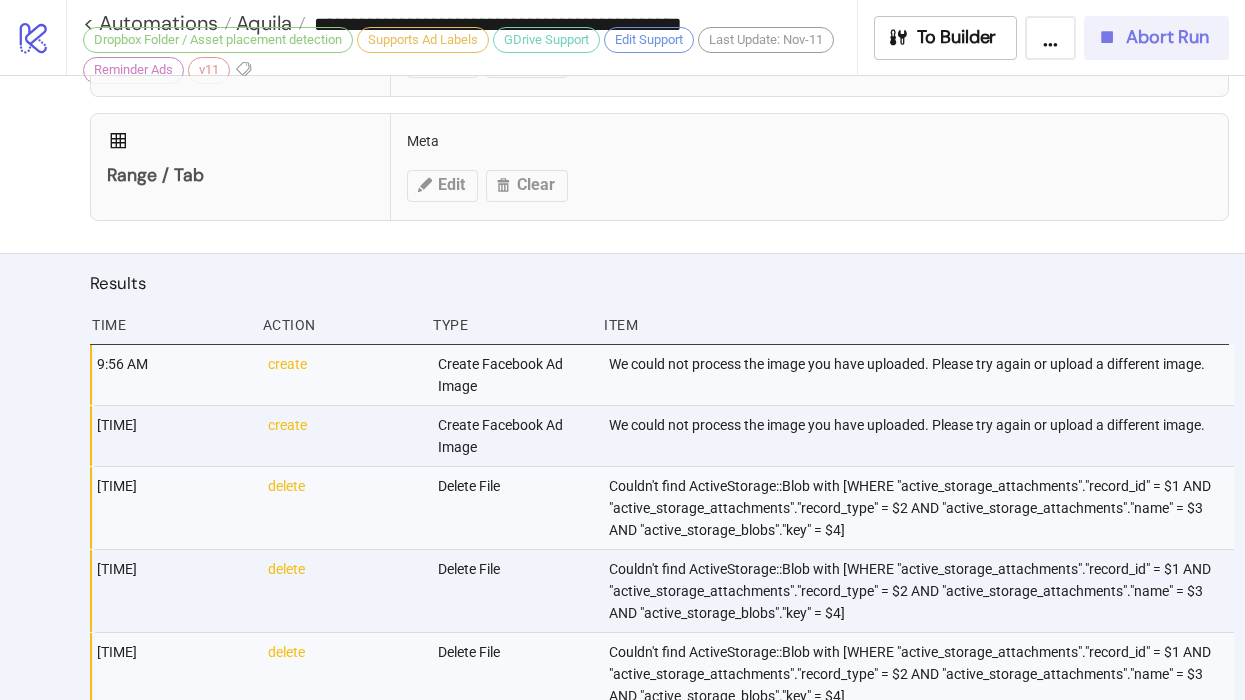 click on "Abort Run" at bounding box center (1156, 38) 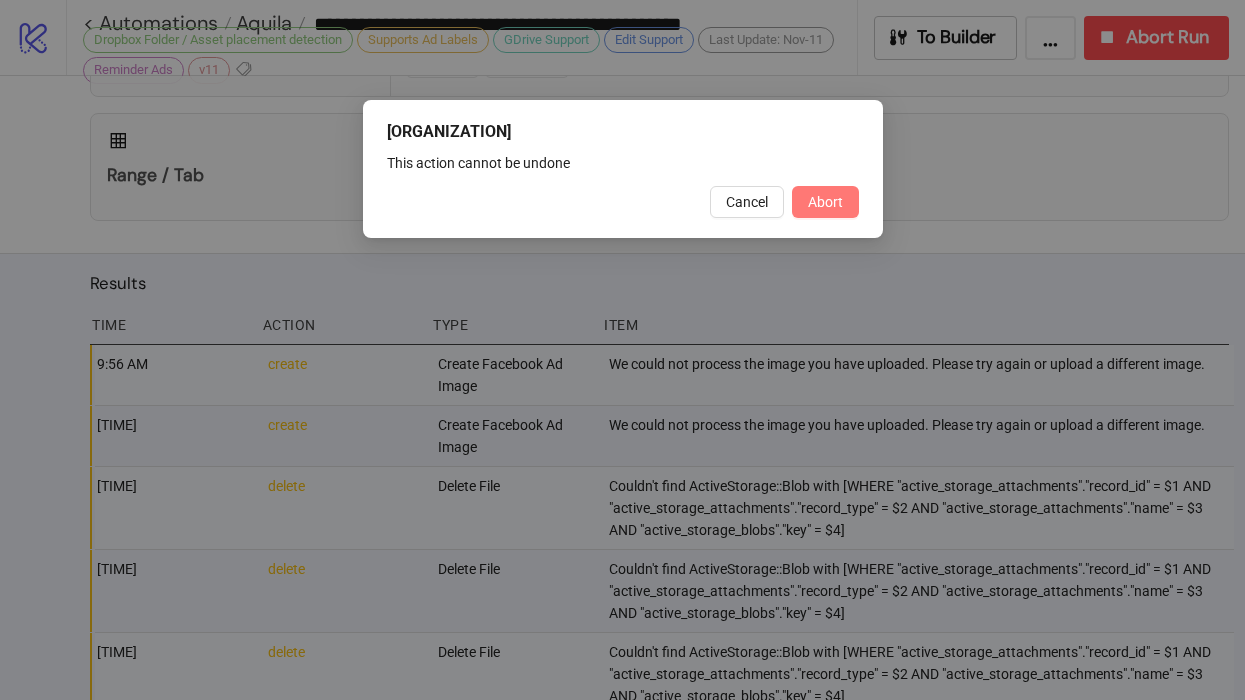 click on "Abort" at bounding box center [825, 202] 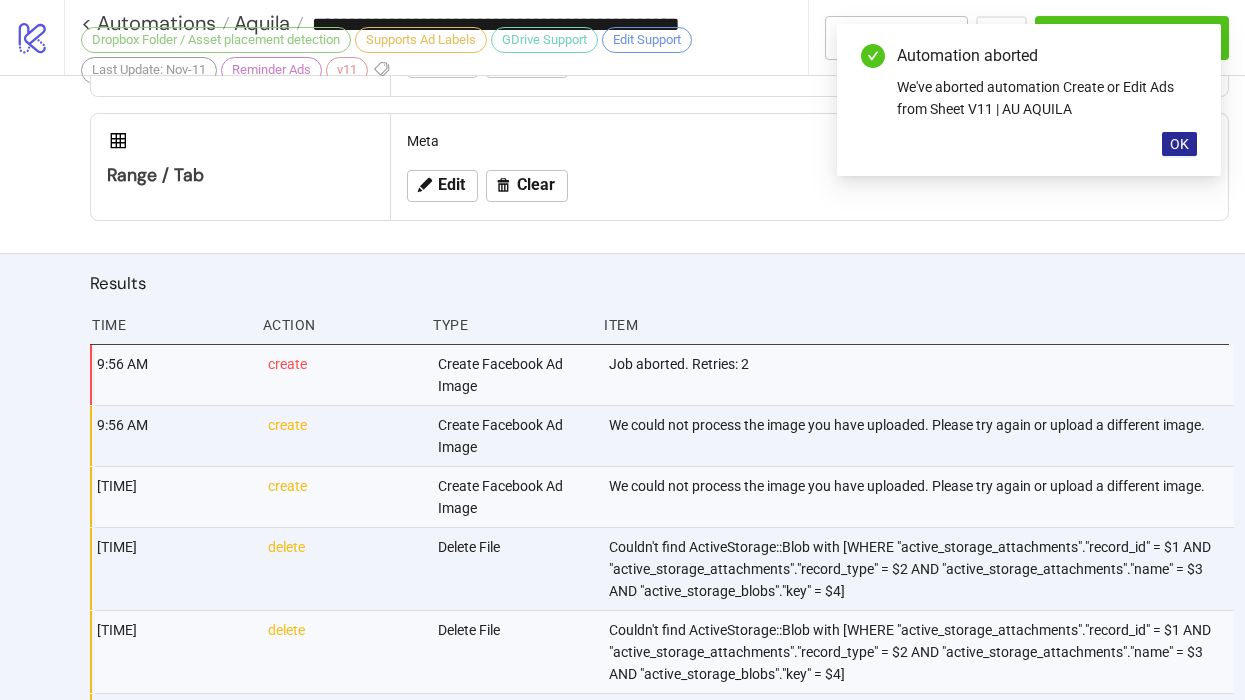 click on "OK" at bounding box center [1179, 144] 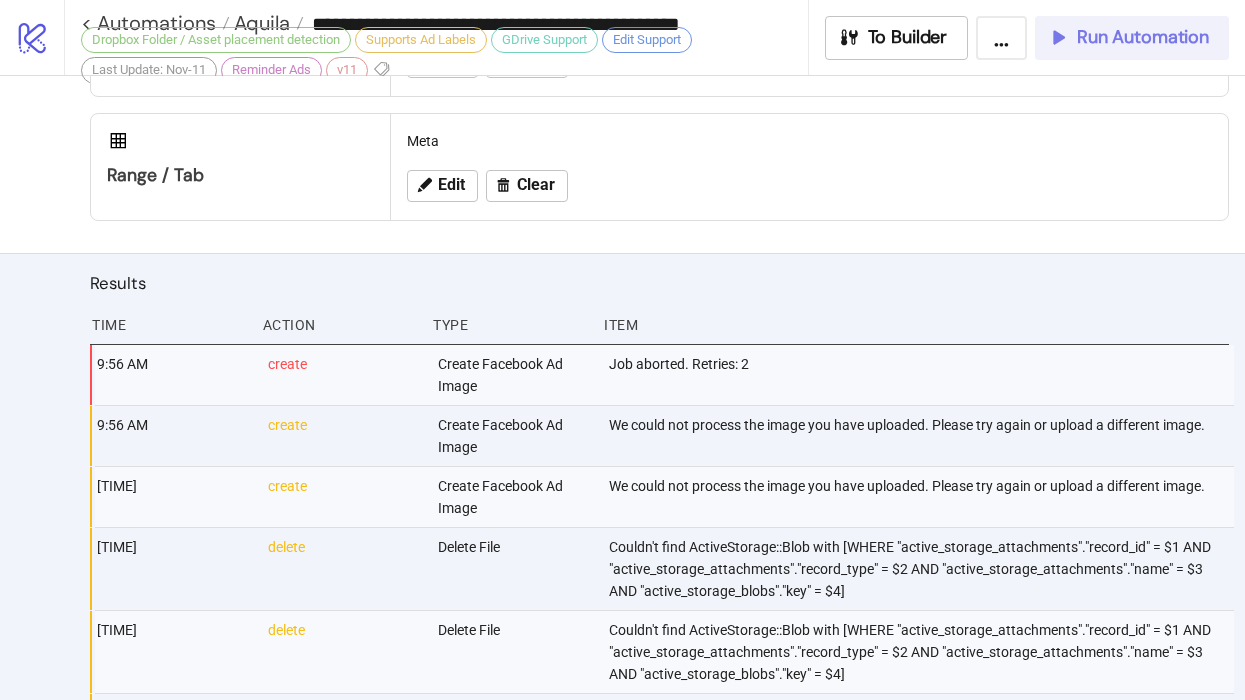 click on "Run Automation" at bounding box center [1143, 37] 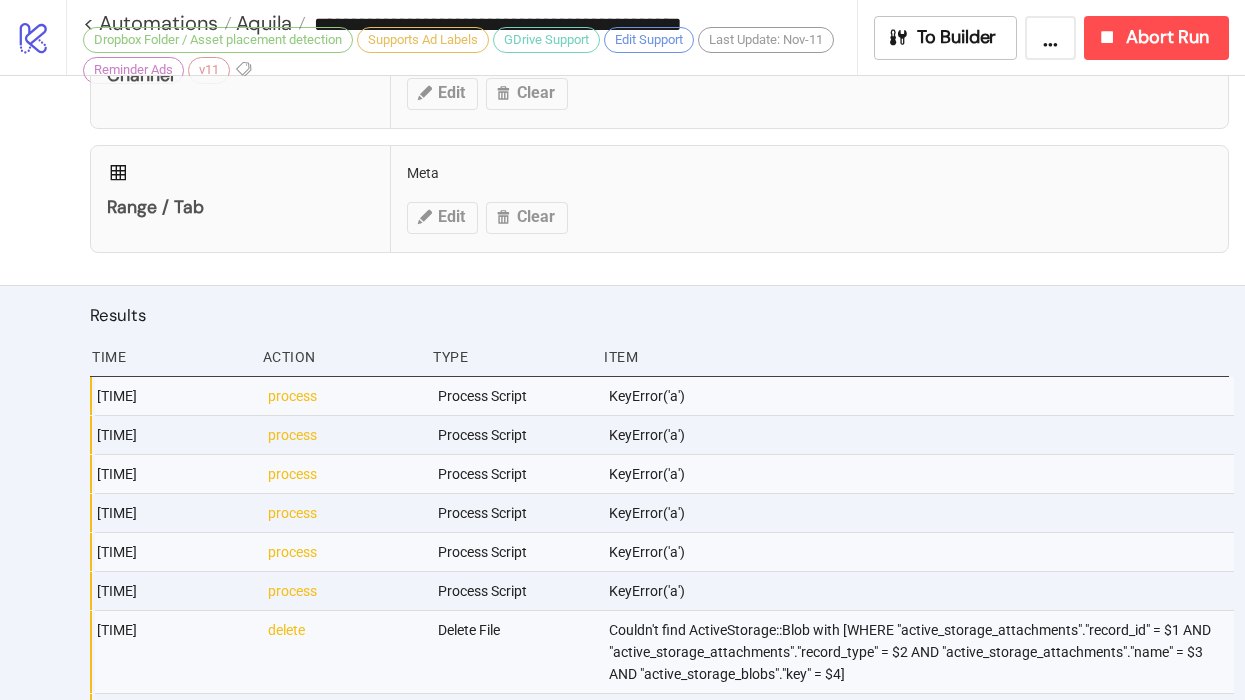 scroll, scrollTop: 1290, scrollLeft: 0, axis: vertical 